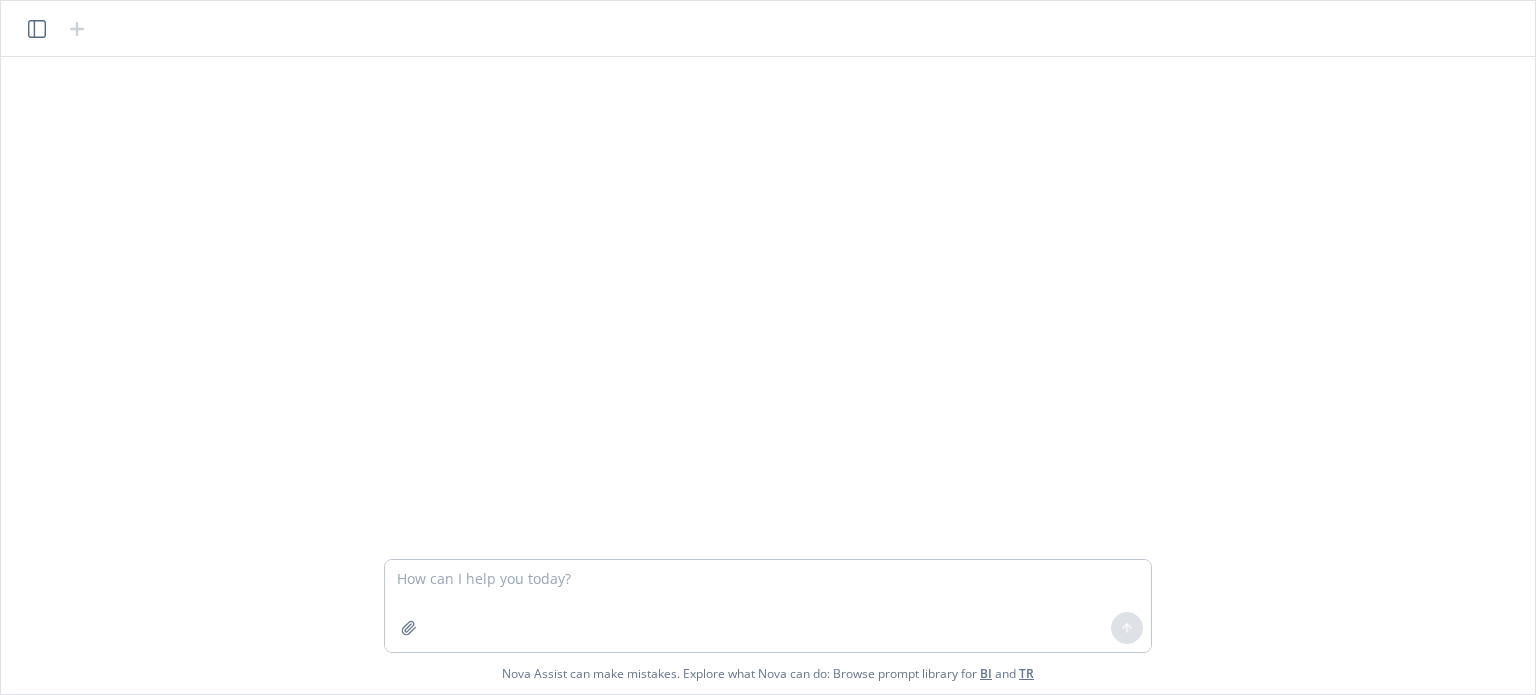 scroll, scrollTop: 0, scrollLeft: 0, axis: both 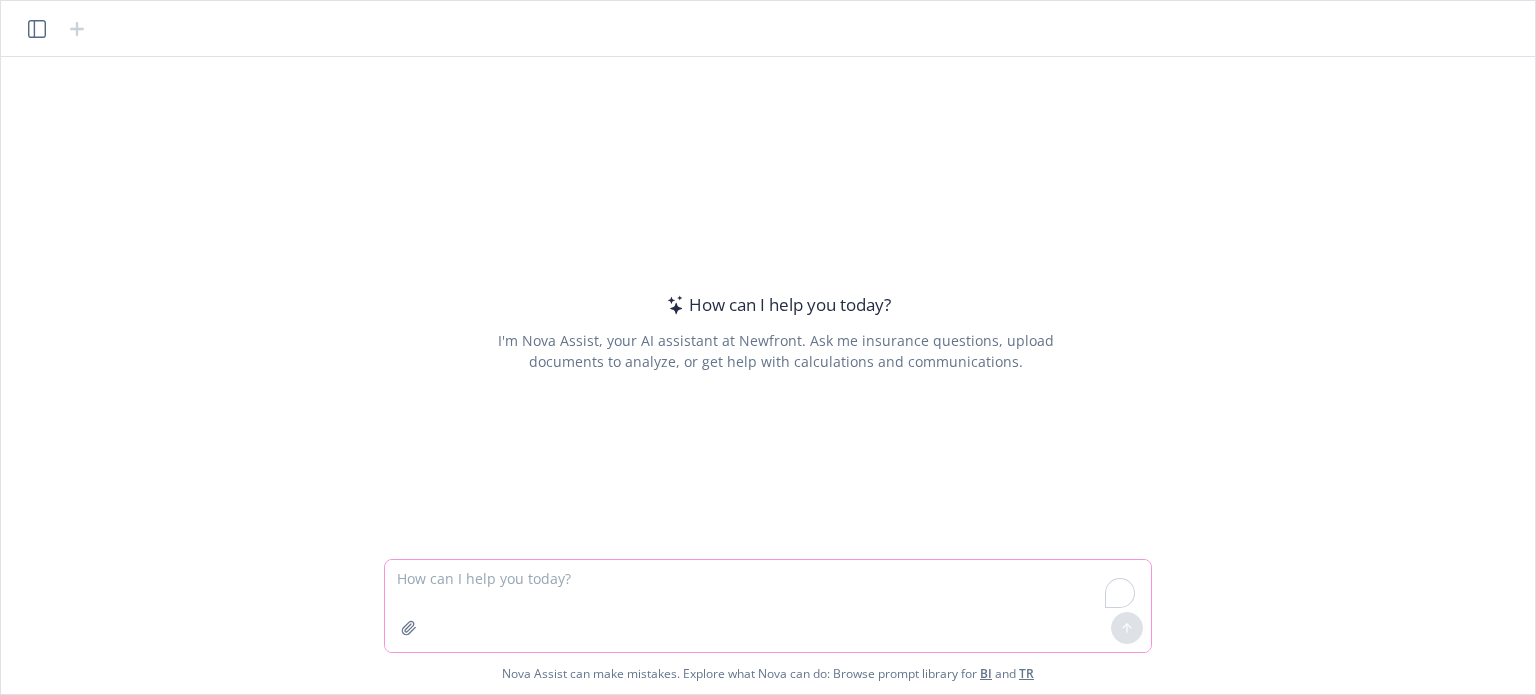 click 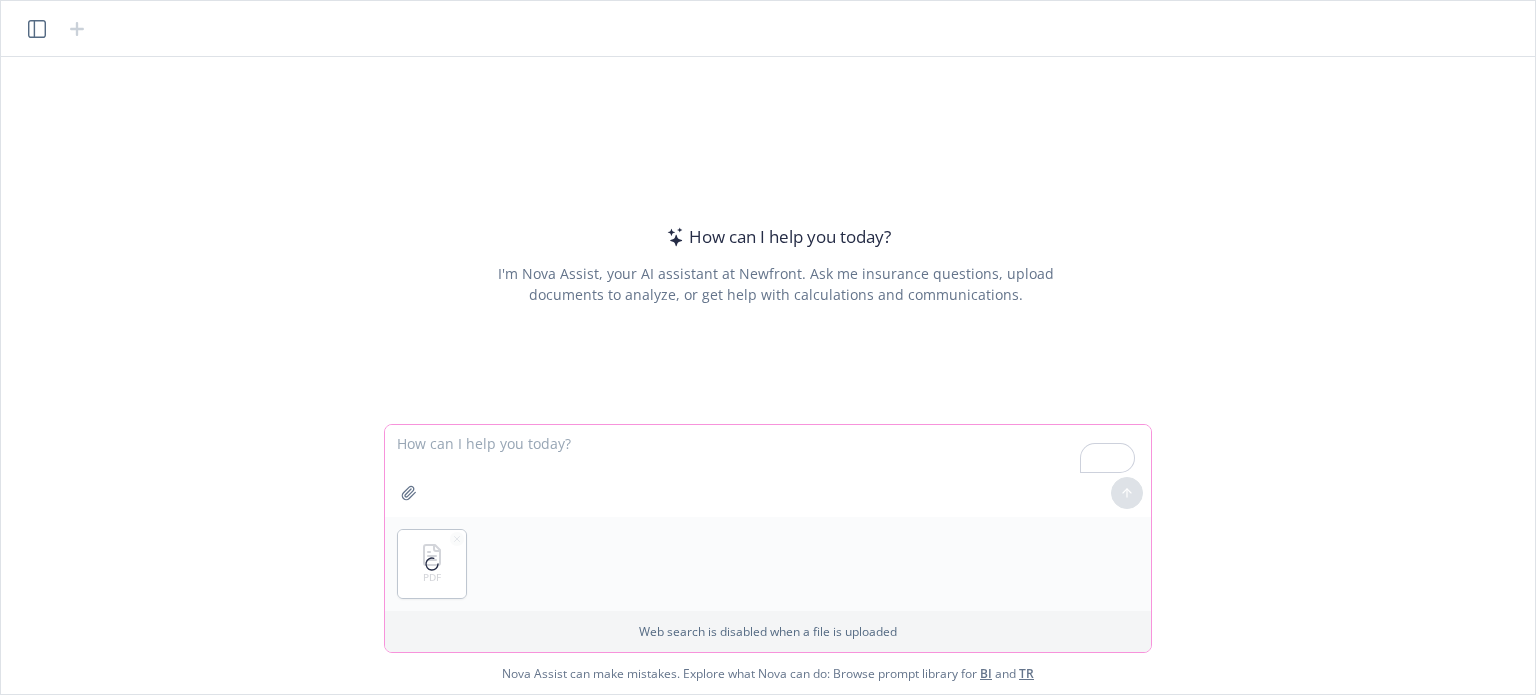 click at bounding box center [768, 471] 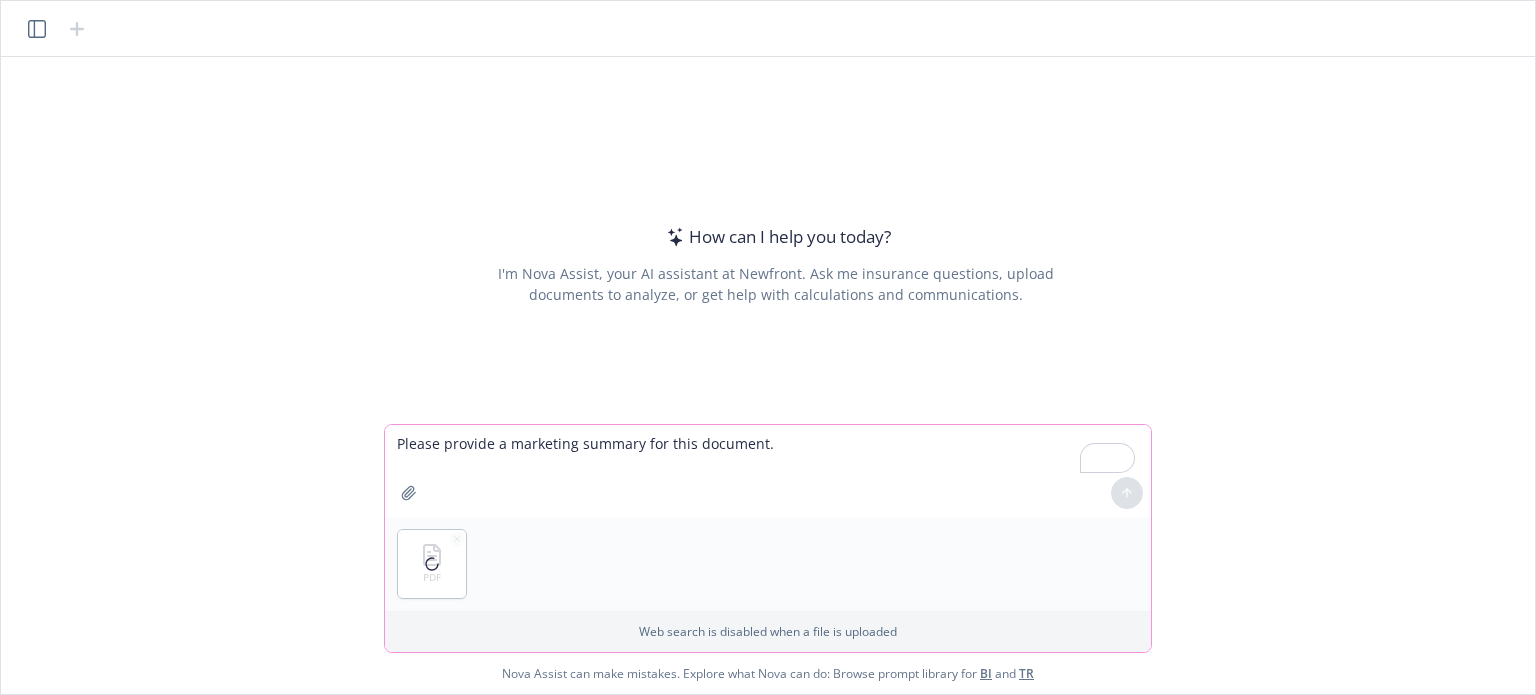 click on "Please provide a marketing summary for this document." at bounding box center [768, 471] 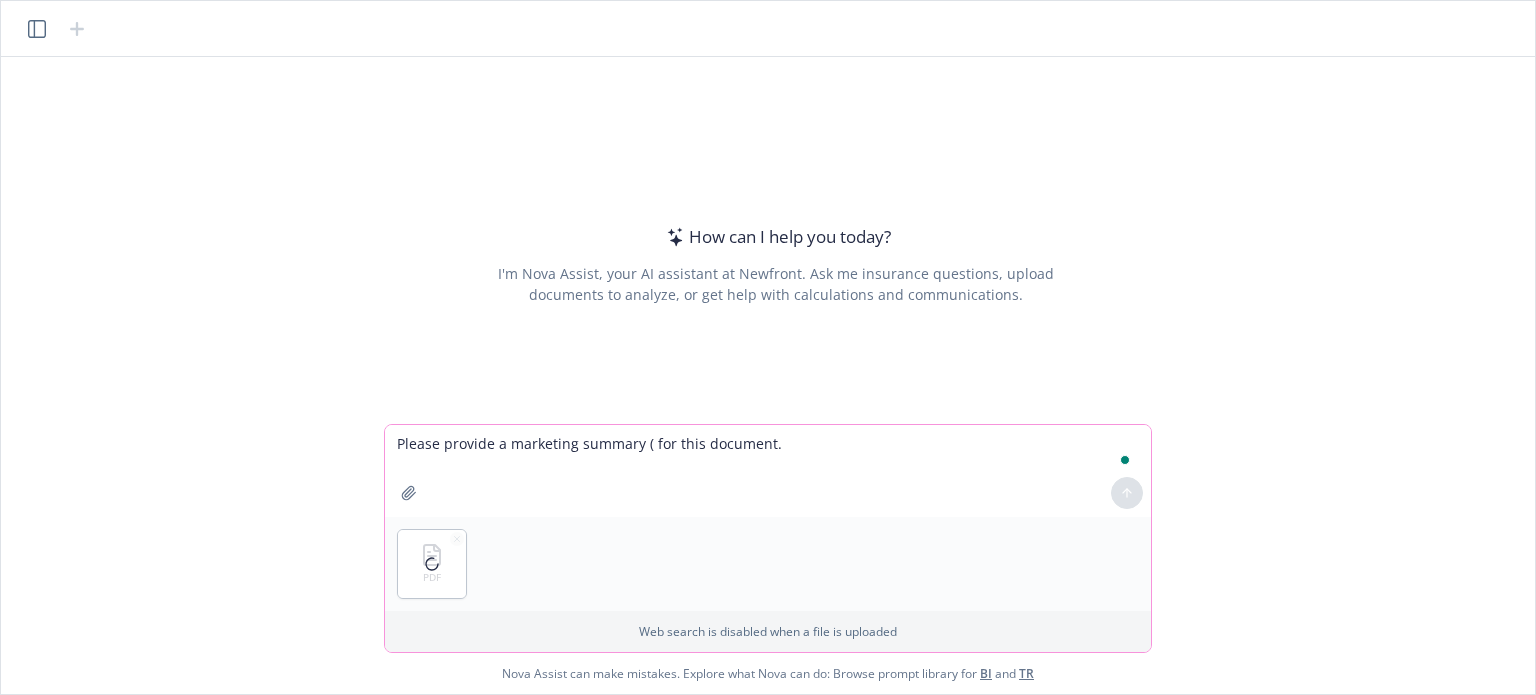 paste on "entails a lists of ALL admitted markets approached, the results with each, and clear explanation of why the policy was bound on non-admitted paper vs admitted options" 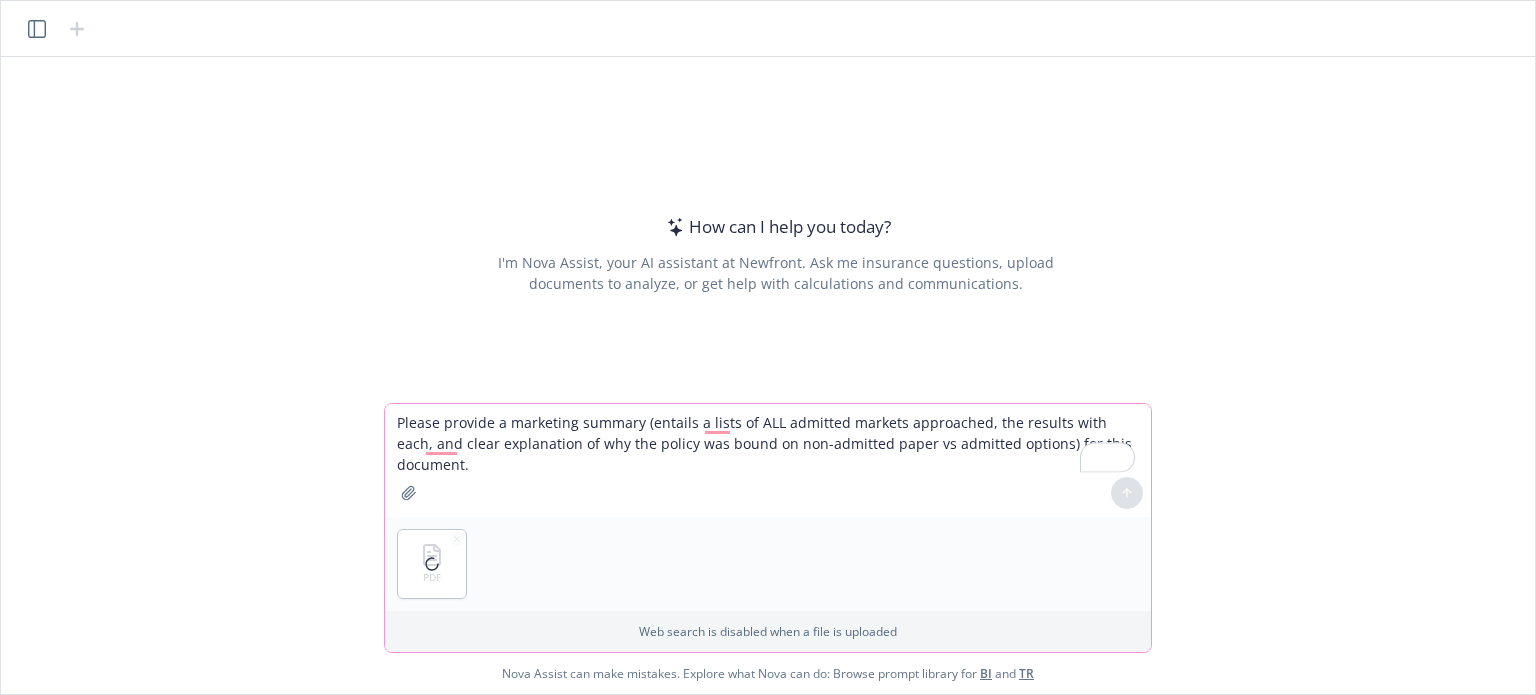 click on "Please provide a marketing summary (entails a lists of ALL admitted markets approached, the results with each, and clear explanation of why the policy was bound on non-admitted paper vs admitted options) for this document." at bounding box center (768, 460) 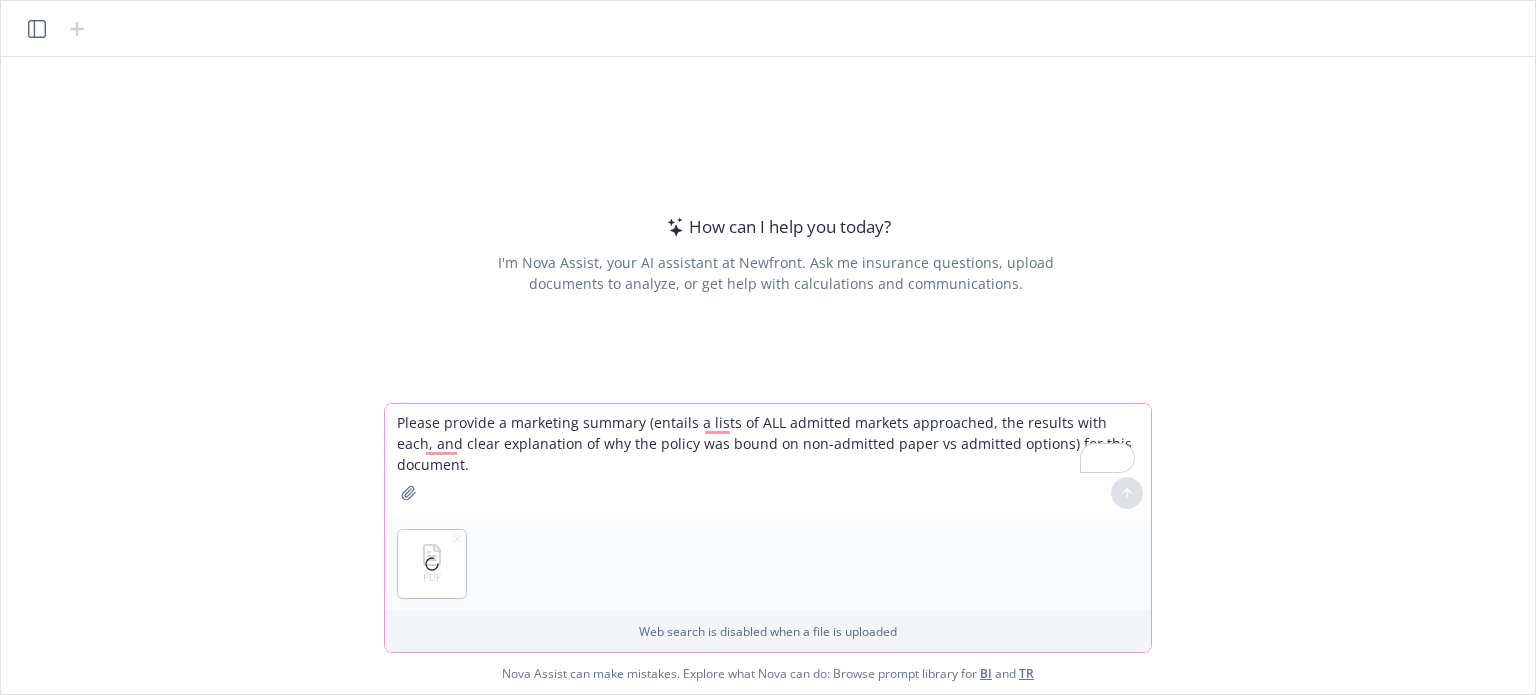 drag, startPoint x: 516, startPoint y: 462, endPoint x: 1008, endPoint y: 467, distance: 492.0254 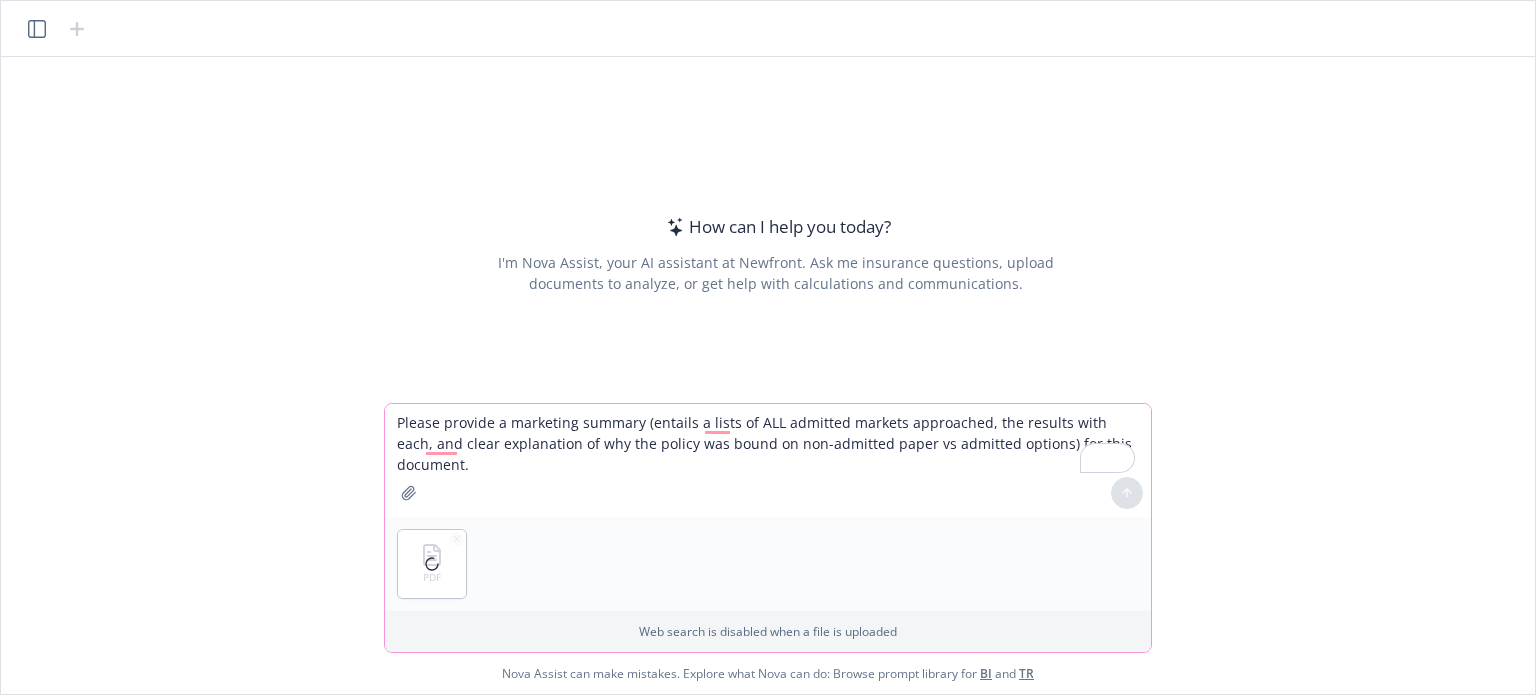 click on "Please provide a marketing summary (entails a lists of ALL admitted markets approached, the results with each, and clear explanation of why the policy was bound on non-admitted paper vs admitted options) for this document." at bounding box center [768, 460] 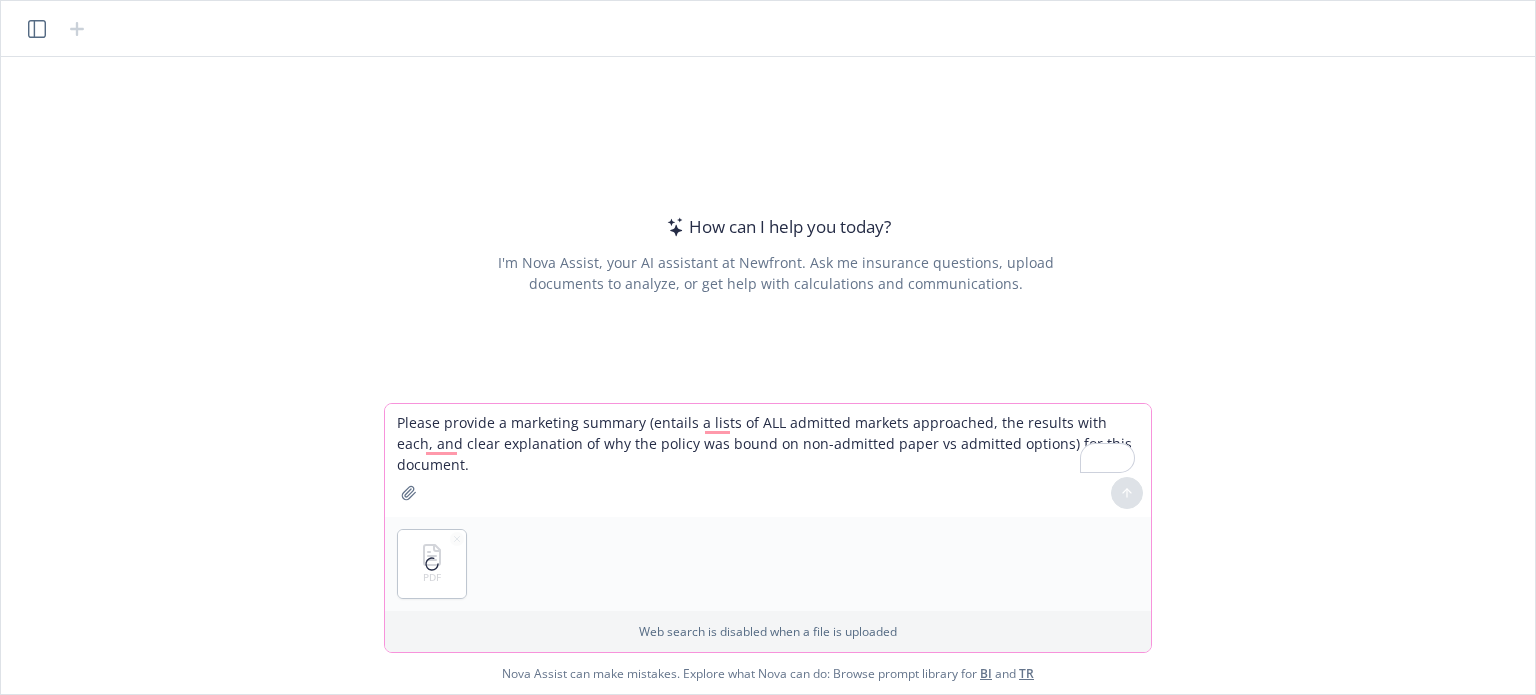type on "Please provide a marketing summary (entails a lists of ALL admitted markets approached, the results with each, and clear explanation of why the policy was bound on non-admitted paper vs admitted options) for this document." 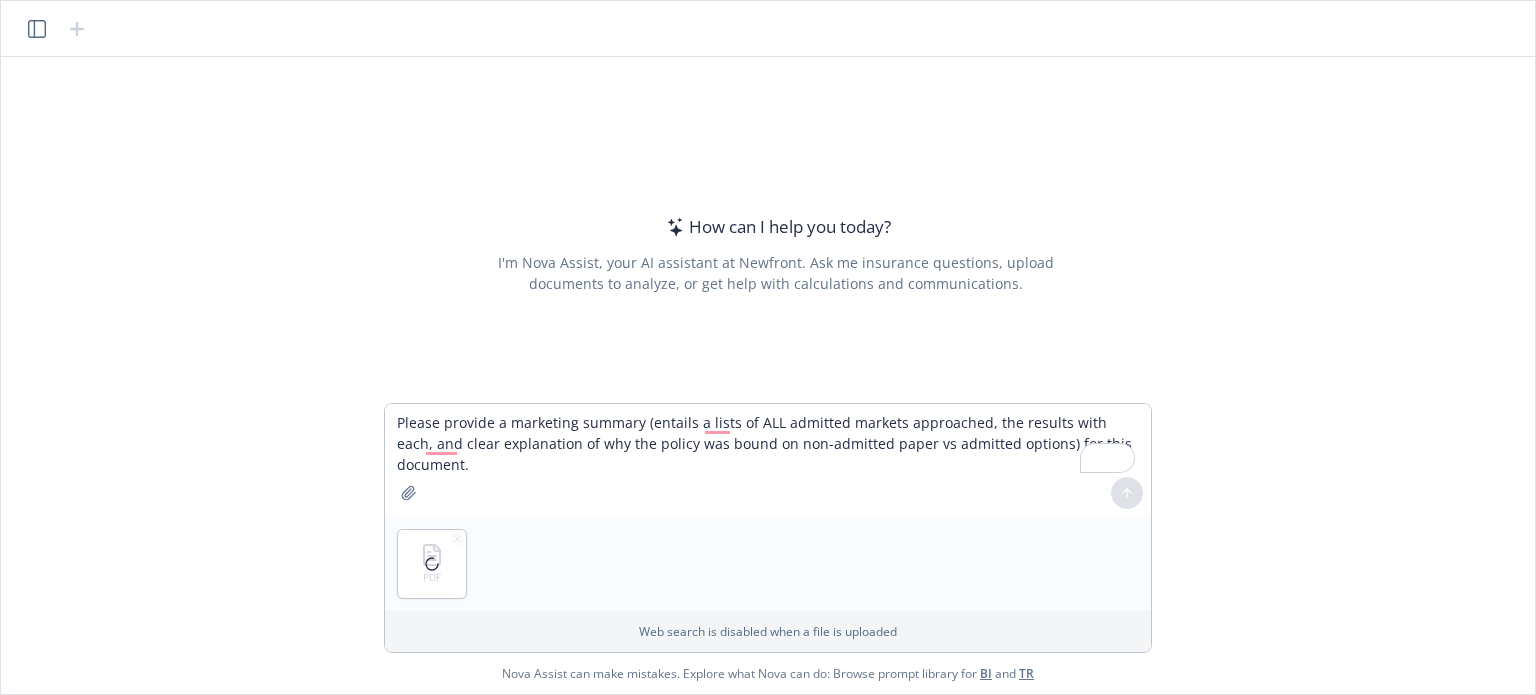 click 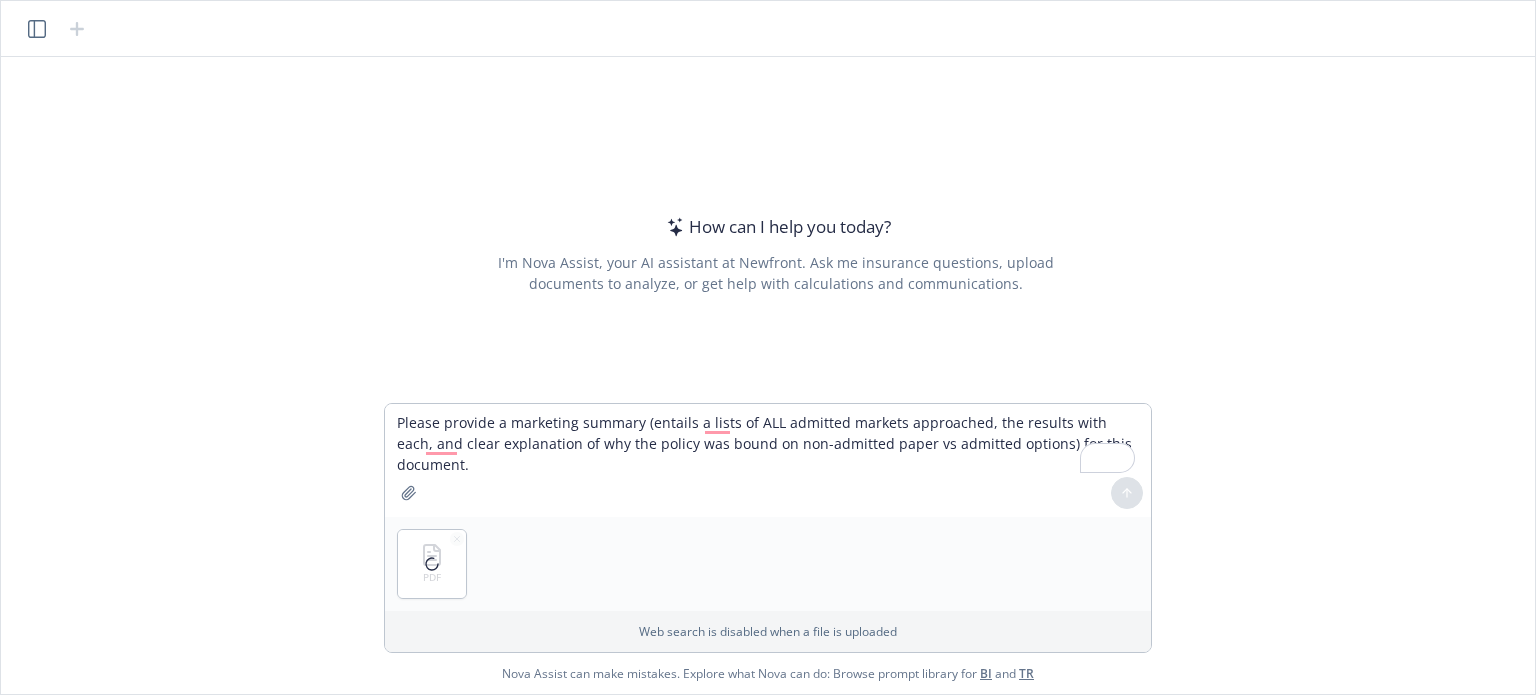 click at bounding box center [432, 564] 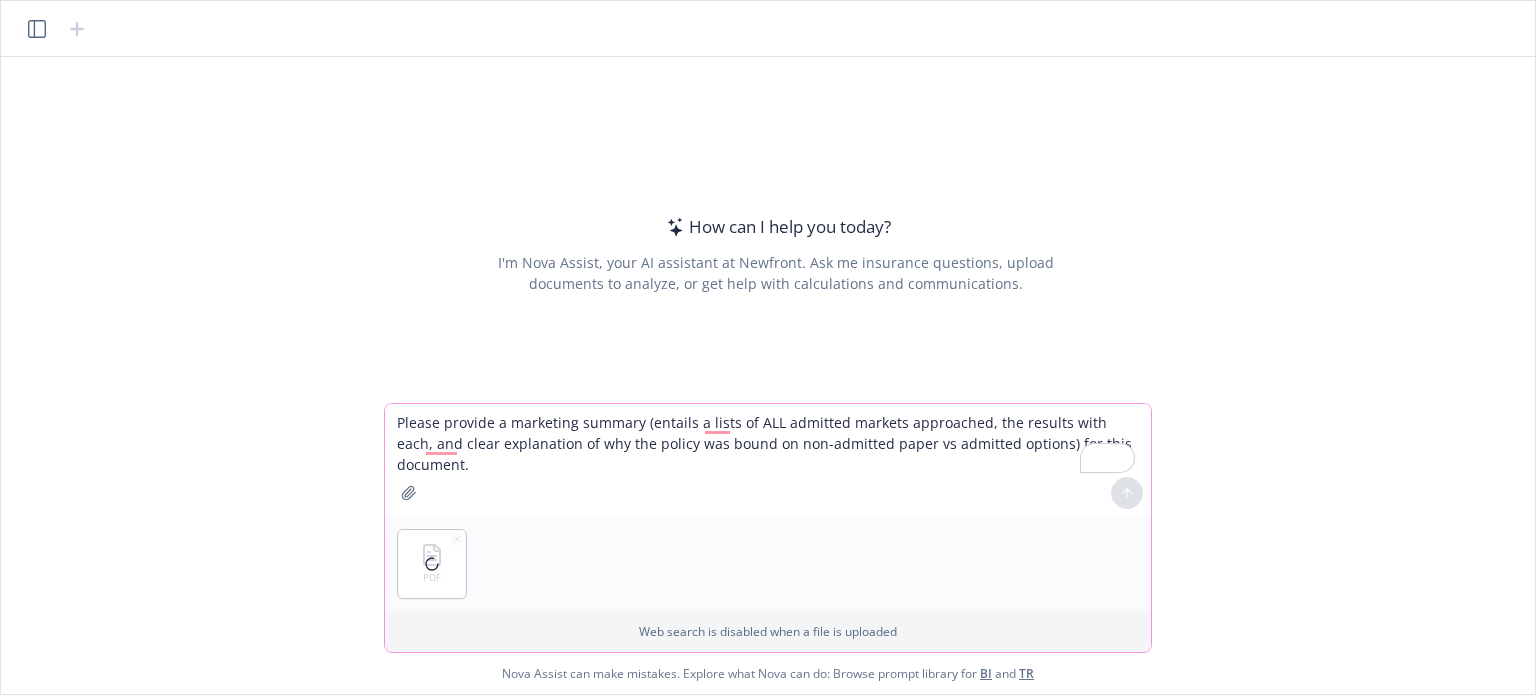 click on "Please provide a marketing summary (entails a lists of ALL admitted markets approached, the results with each, and clear explanation of why the policy was bound on non-admitted paper vs admitted options) for this document." at bounding box center (768, 460) 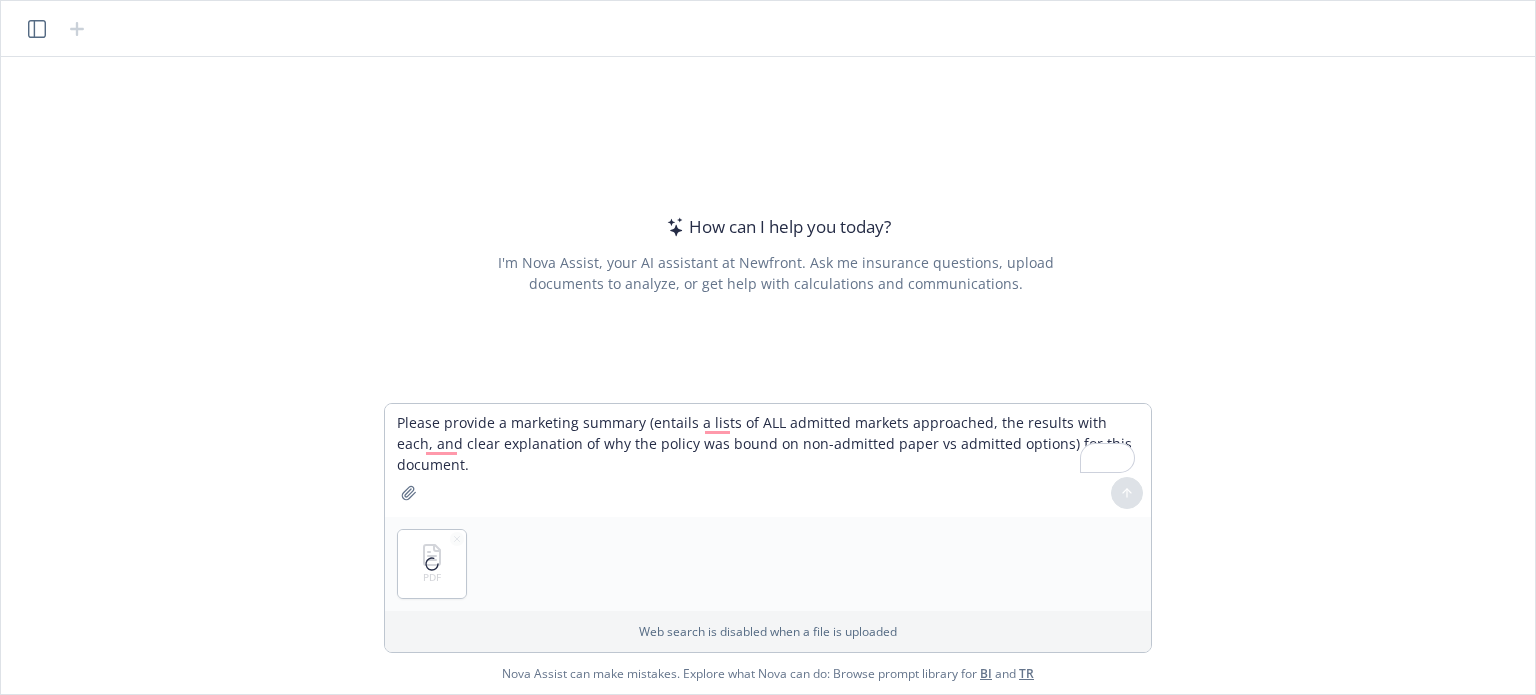 click at bounding box center (432, 564) 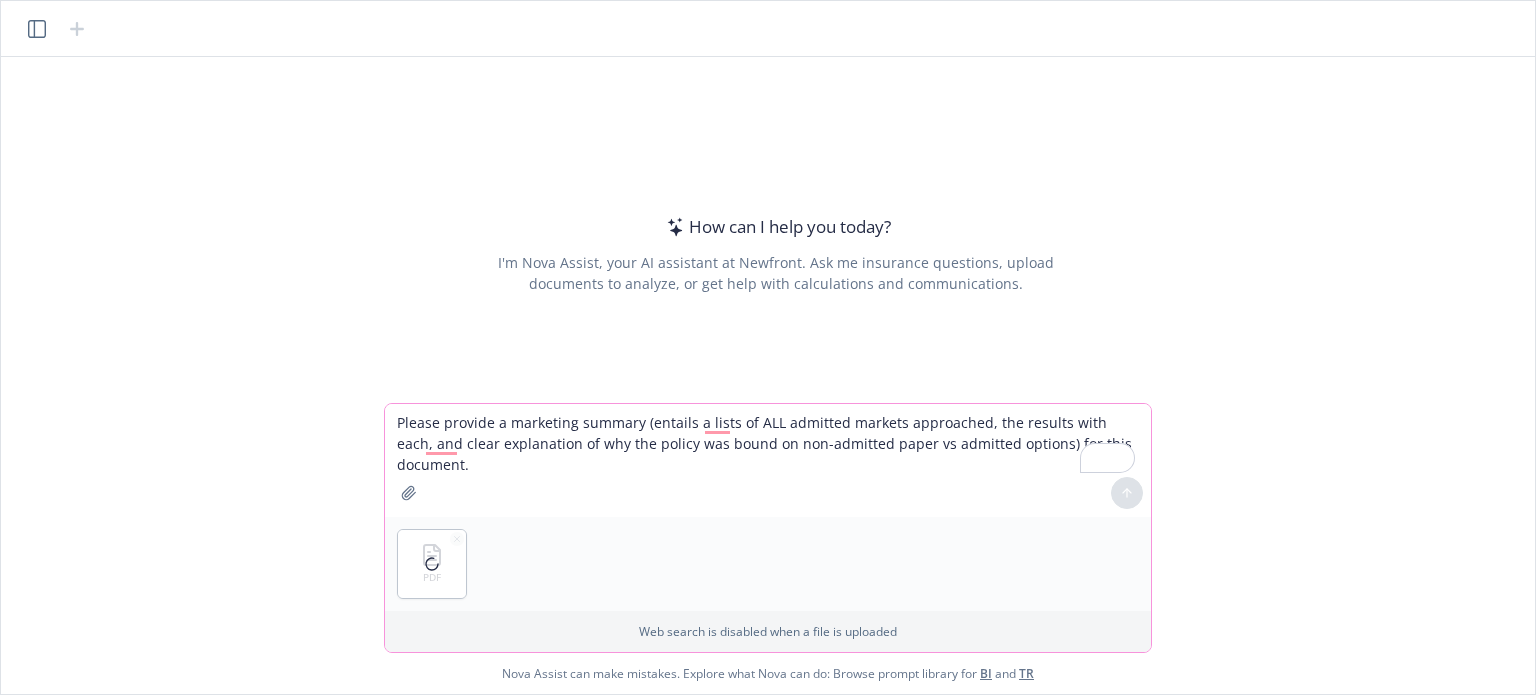 click on "Please provide a marketing summary (entails a lists of ALL admitted markets approached, the results with each, and clear explanation of why the policy was bound on non-admitted paper vs admitted options) for this document." at bounding box center [768, 460] 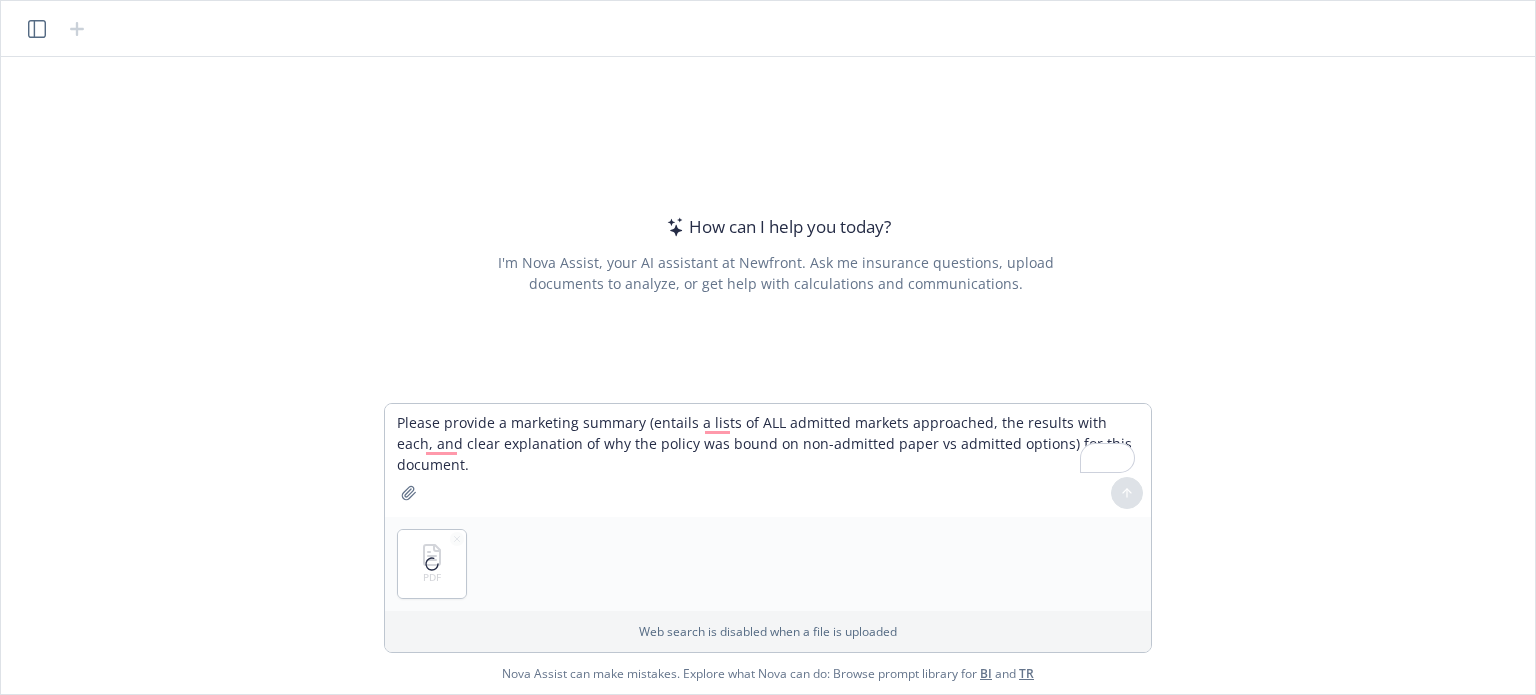click at bounding box center [432, 564] 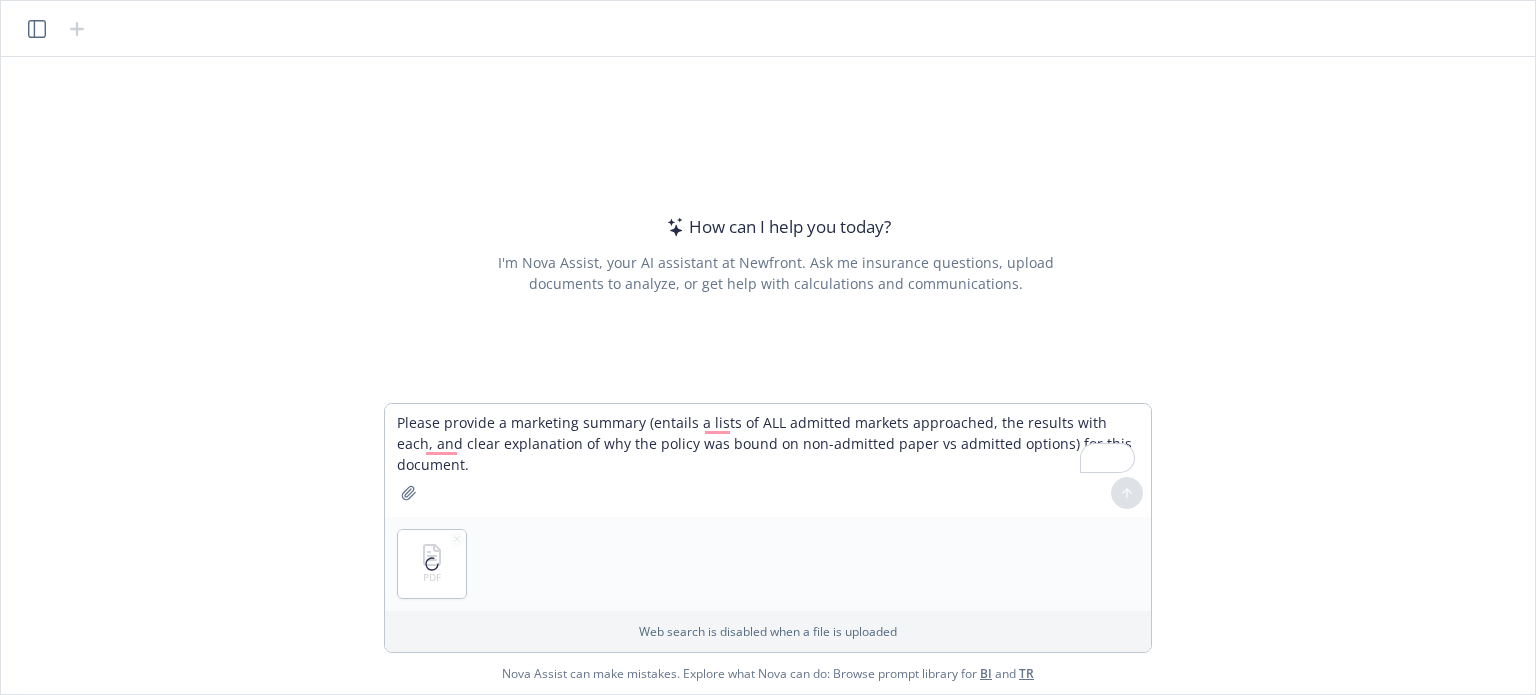 click at bounding box center [432, 564] 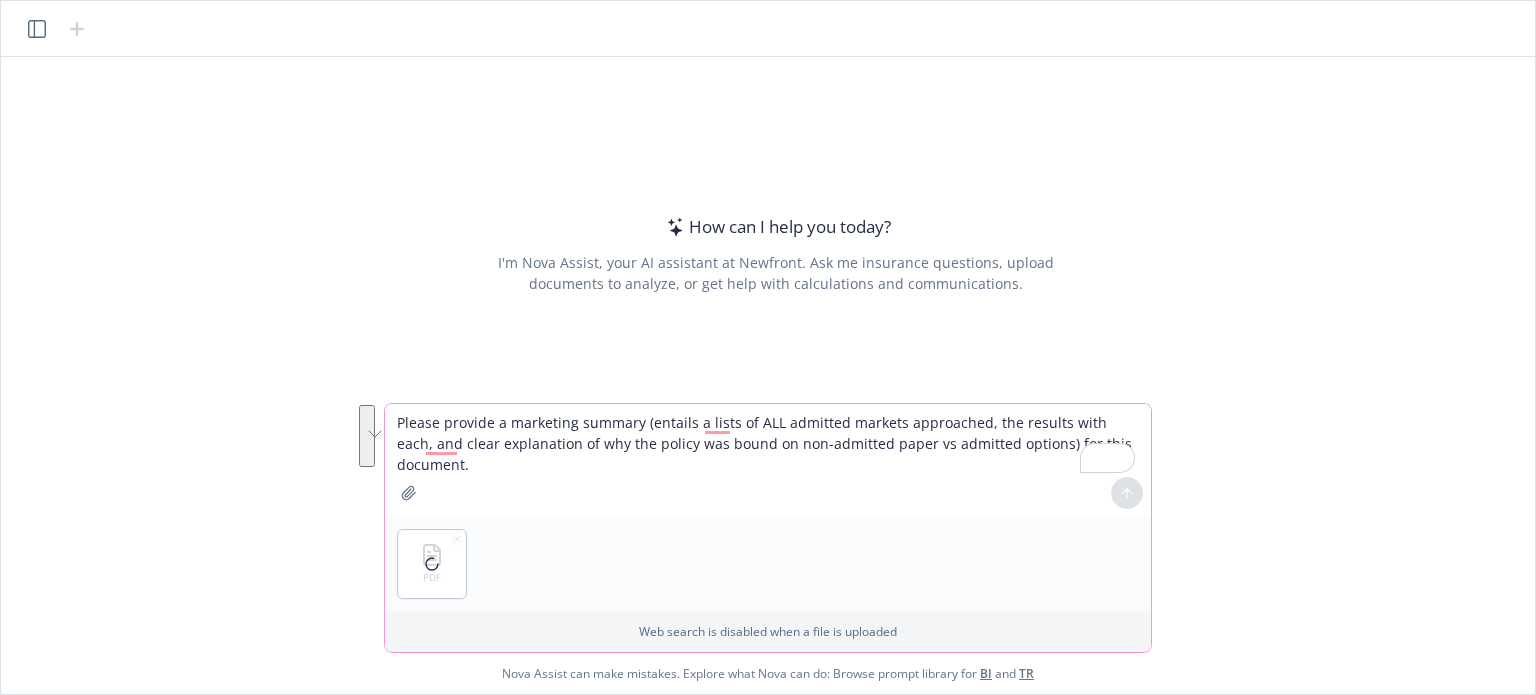drag, startPoint x: 483, startPoint y: 465, endPoint x: 371, endPoint y: 400, distance: 129.49518 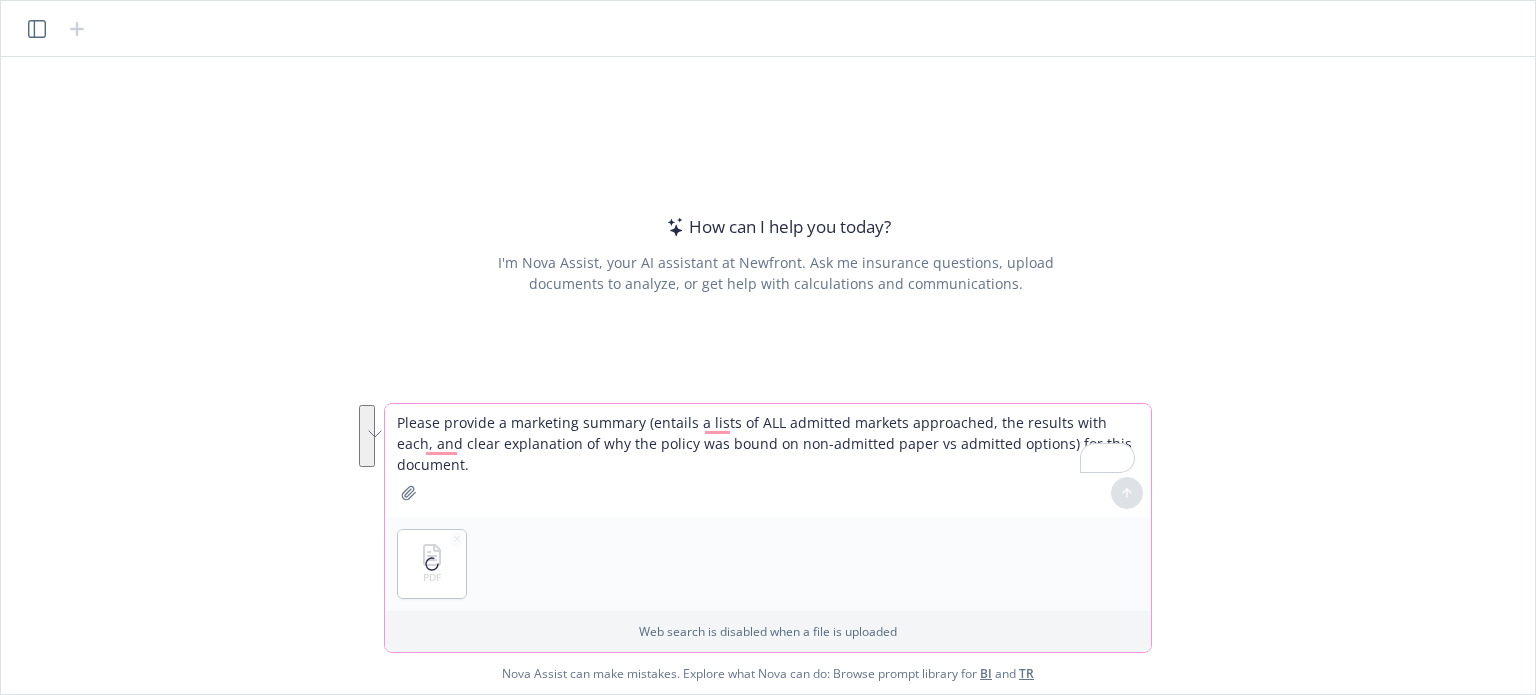 click on "How can I help you today? I'm Nova Assist, your AI assistant at Newfront. Ask me insurance questions, upload documents to analyze, or get help with calculations and communications. Please provide a marketing summary (entails a lists of ALL admitted markets approached, the results with each, and clear explanation of why the policy was bound on non-admitted paper vs admitted options) for this document. PDF Web search is disabled when a file is uploaded Nova Assist can make mistakes. Explore what Nova can do: Browse prompt library for   BI   and   TR" at bounding box center (768, 375) 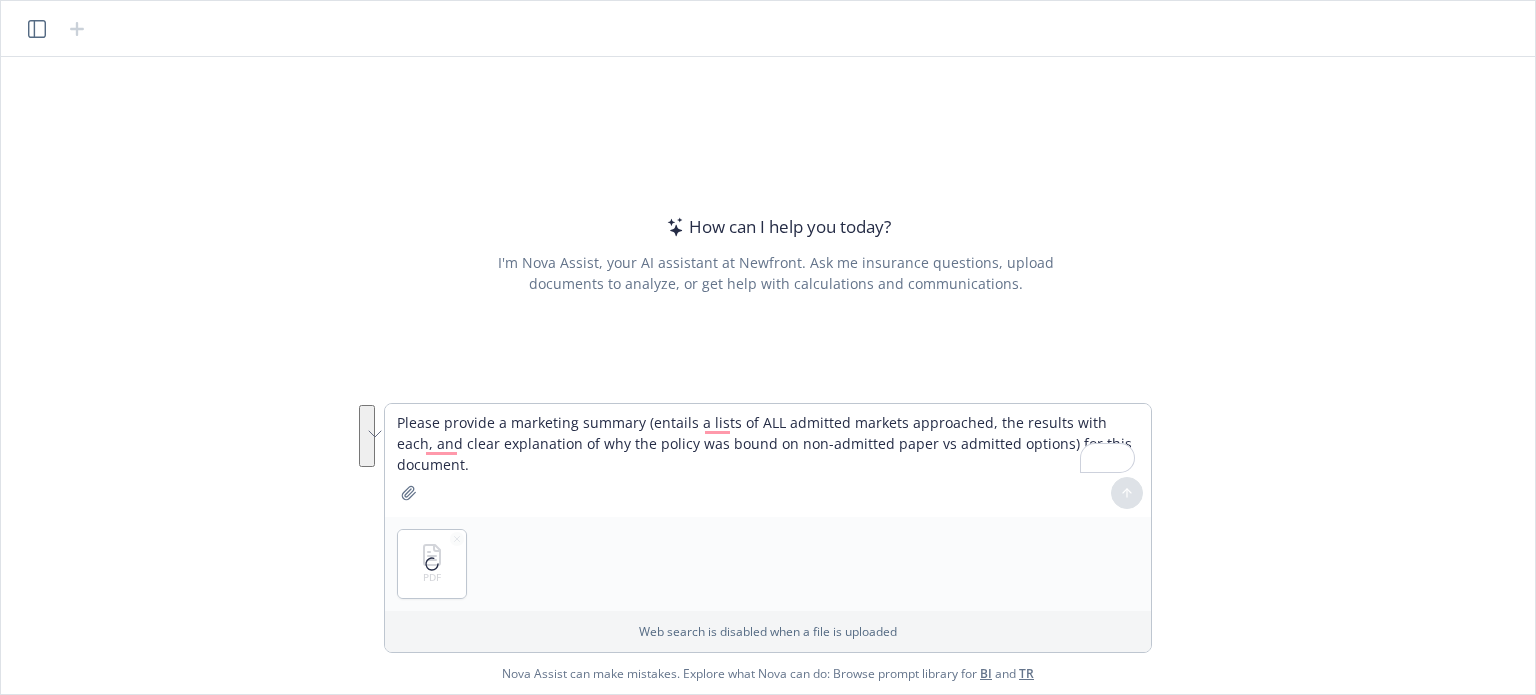 click on "How can I help you today? I'm Nova Assist, your AI assistant at Newfront. Ask me insurance questions, upload documents to analyze, or get help with calculations and communications." at bounding box center (768, 230) 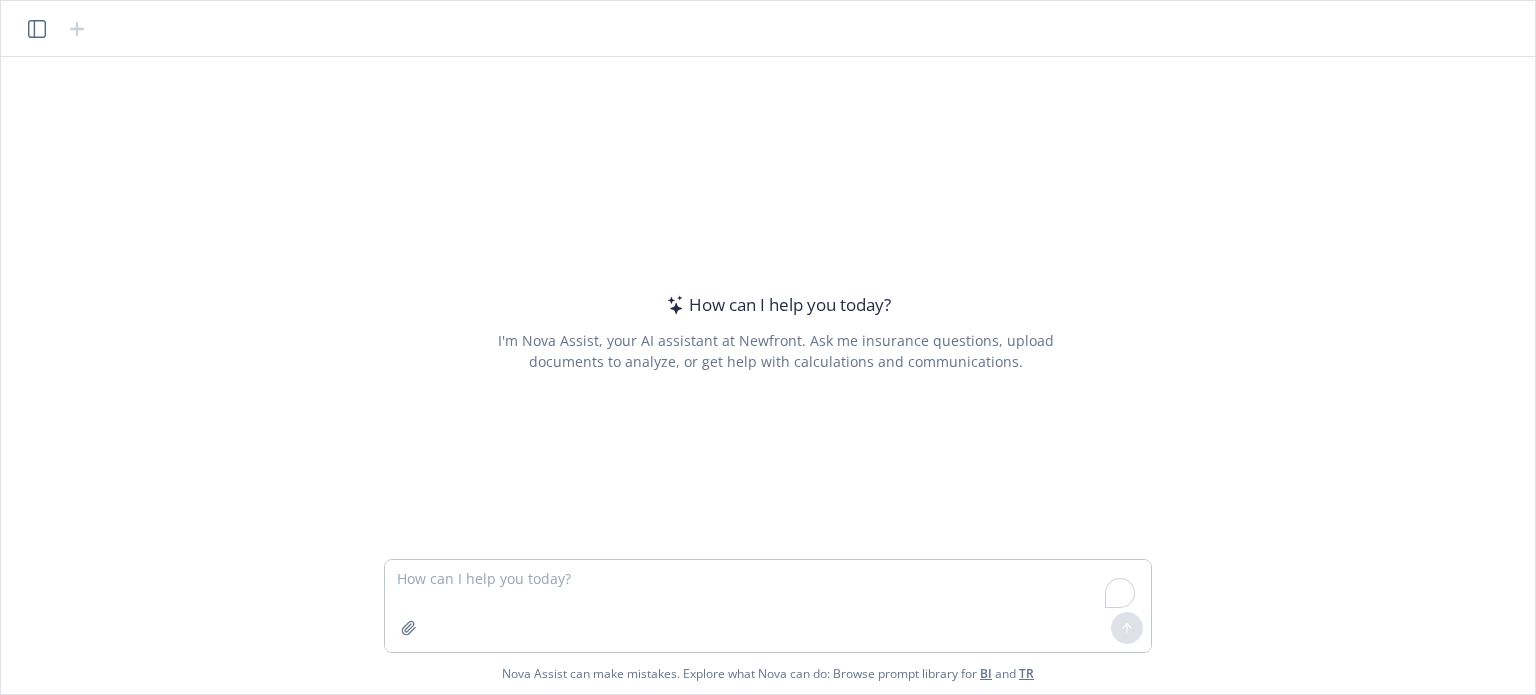scroll, scrollTop: 0, scrollLeft: 0, axis: both 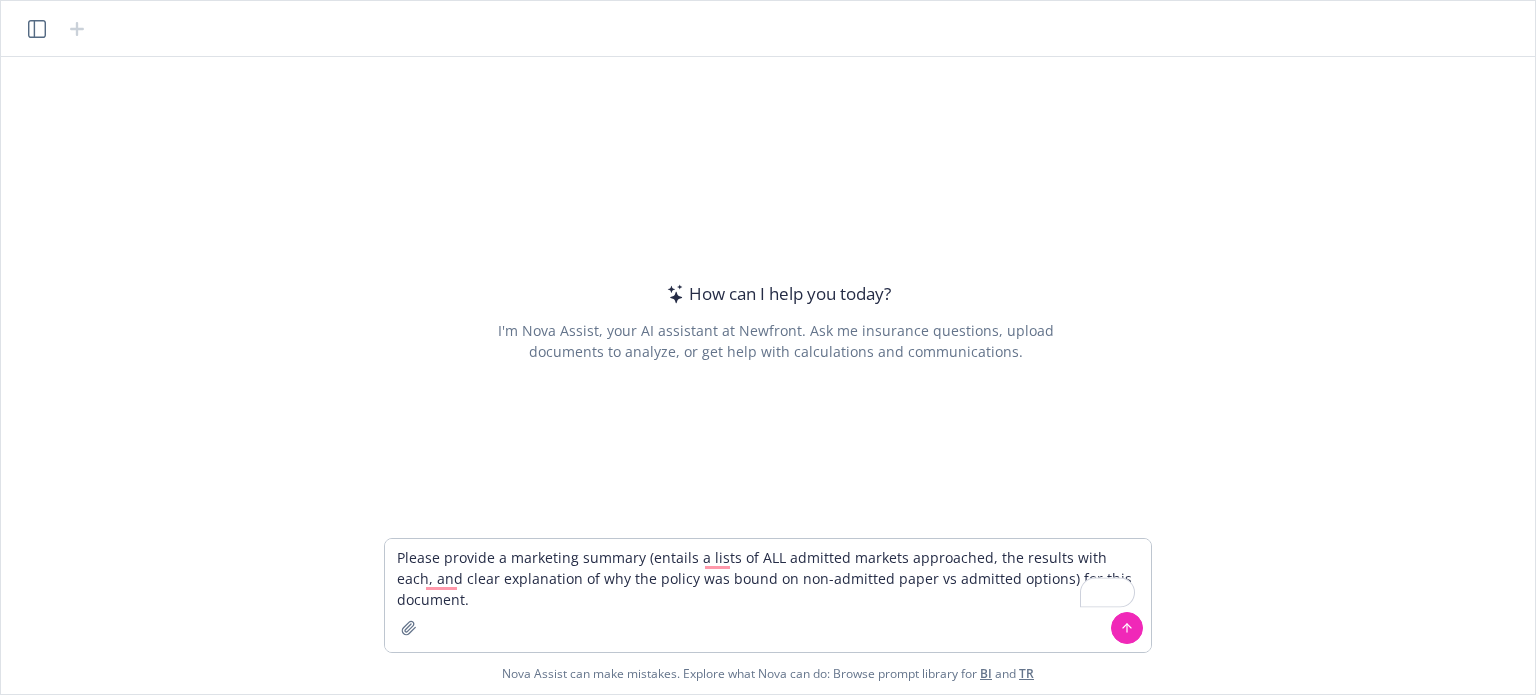 type on "Please provide a marketing summary (entails a lists of ALL admitted markets approached, the results with each, and clear explanation of why the policy was bound on non-admitted paper vs admitted options) for this document." 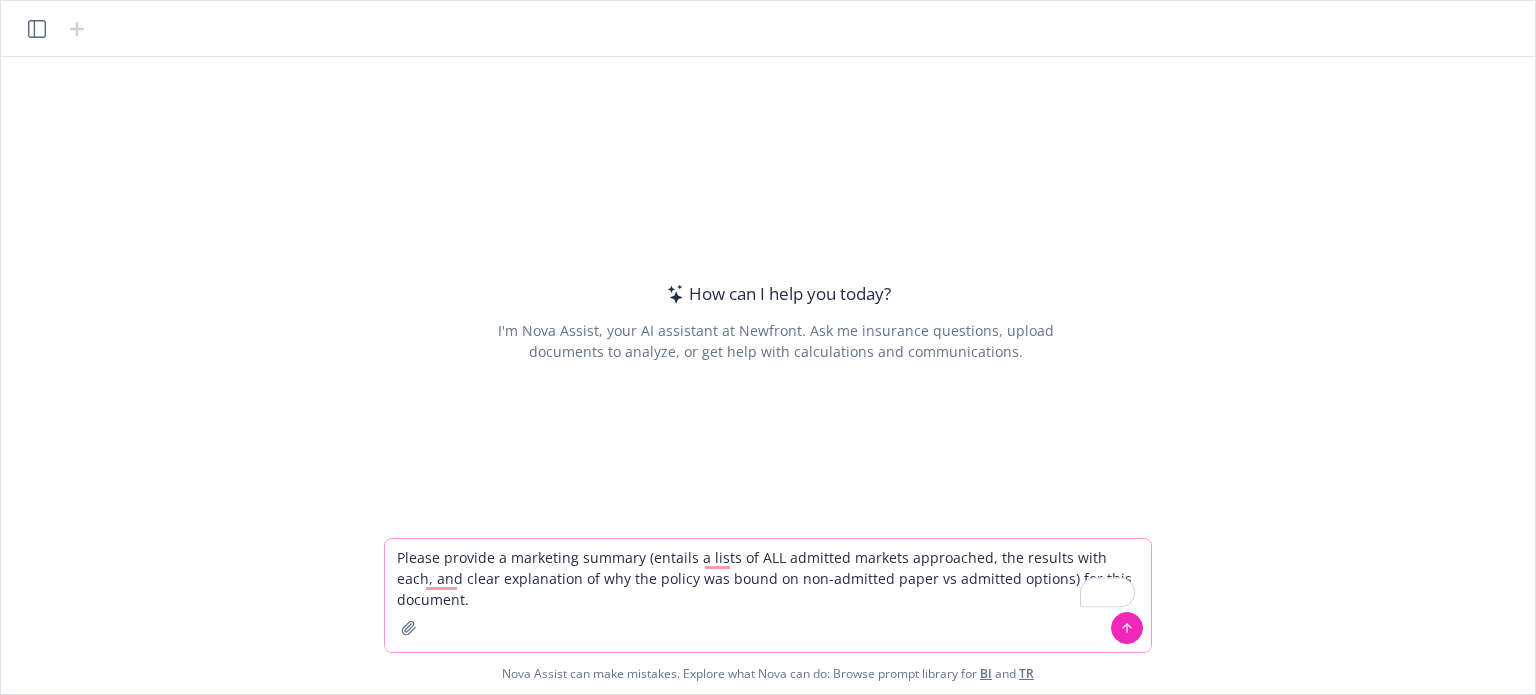 click 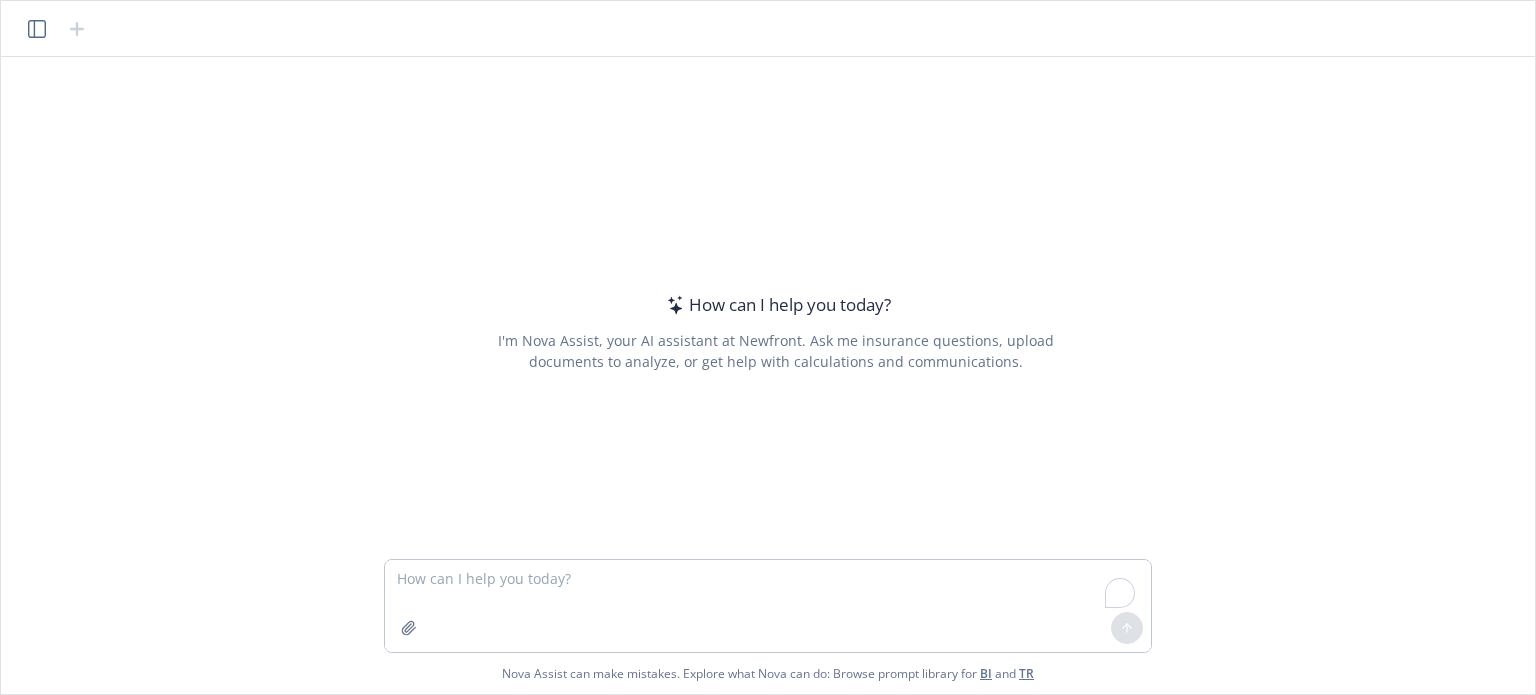scroll, scrollTop: 0, scrollLeft: 0, axis: both 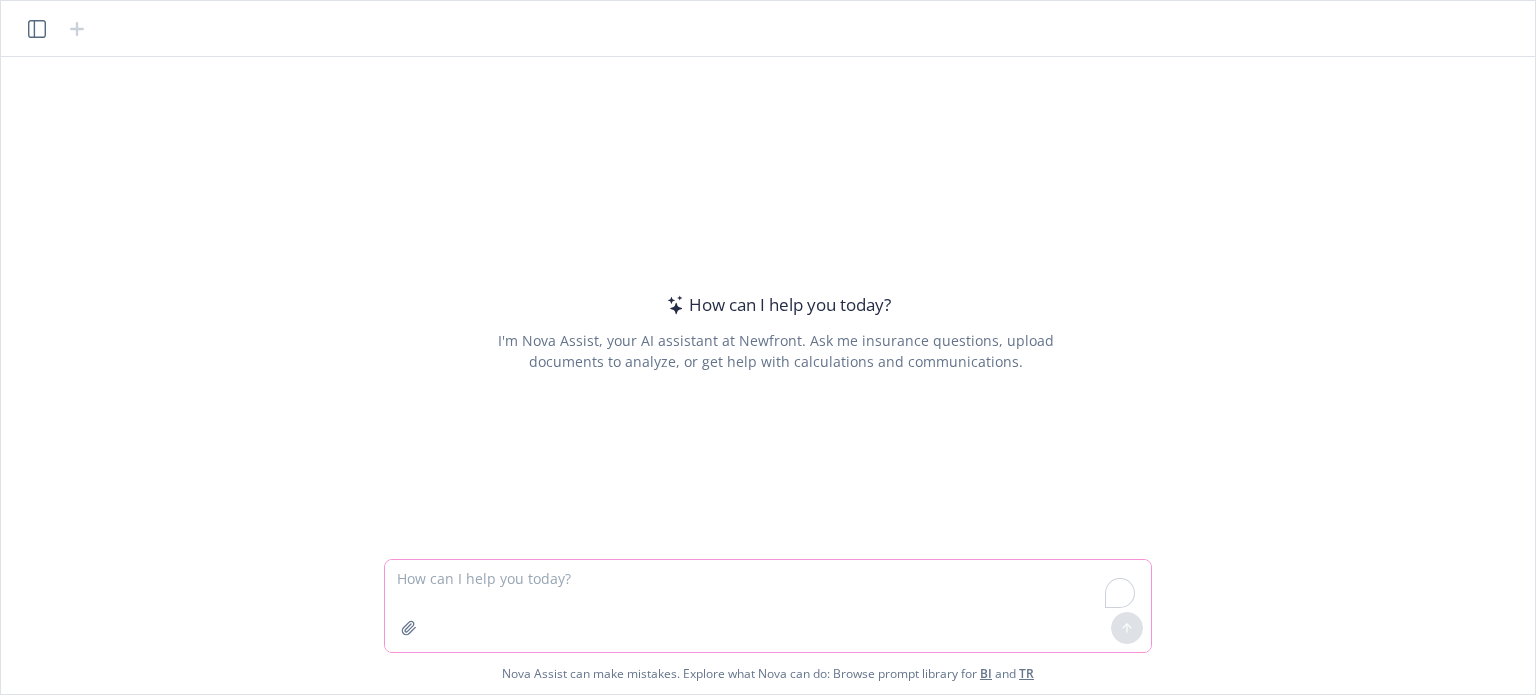 click at bounding box center (409, 628) 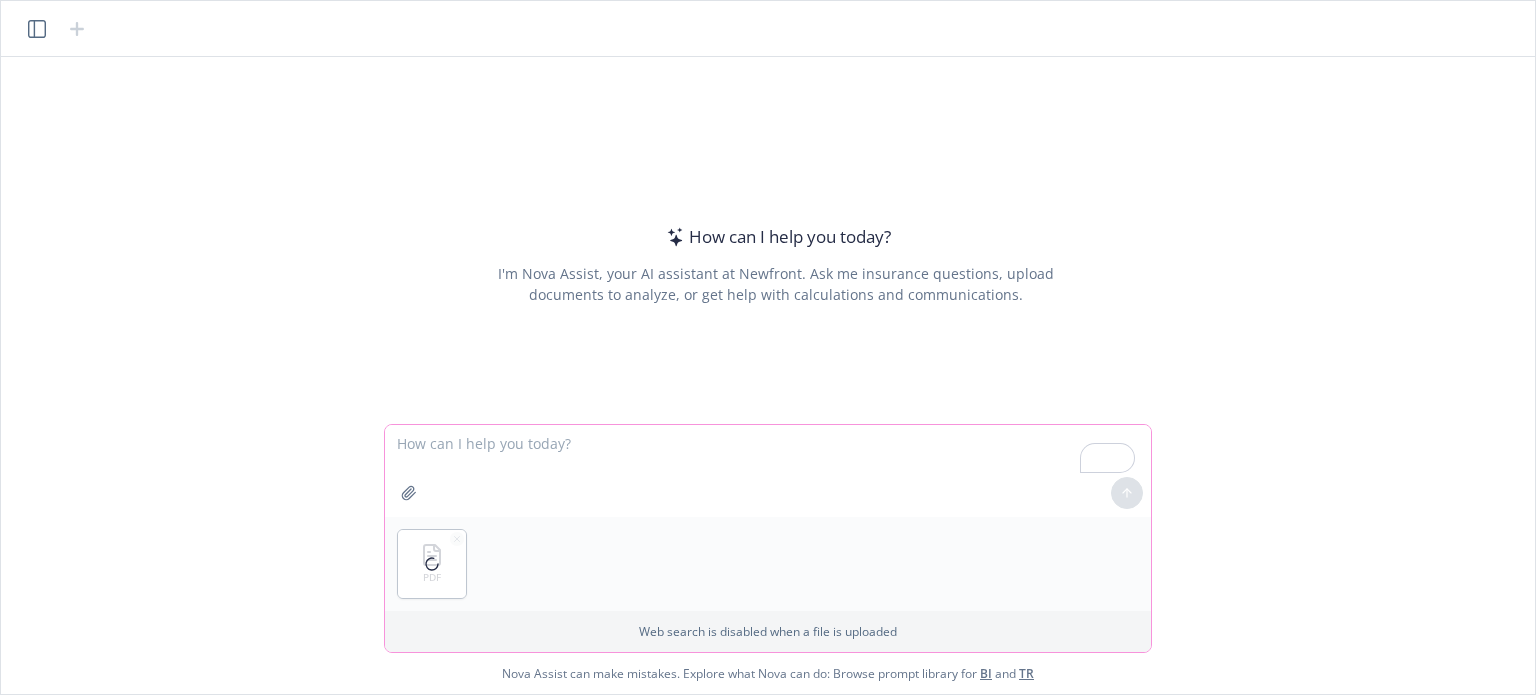 click at bounding box center [768, 471] 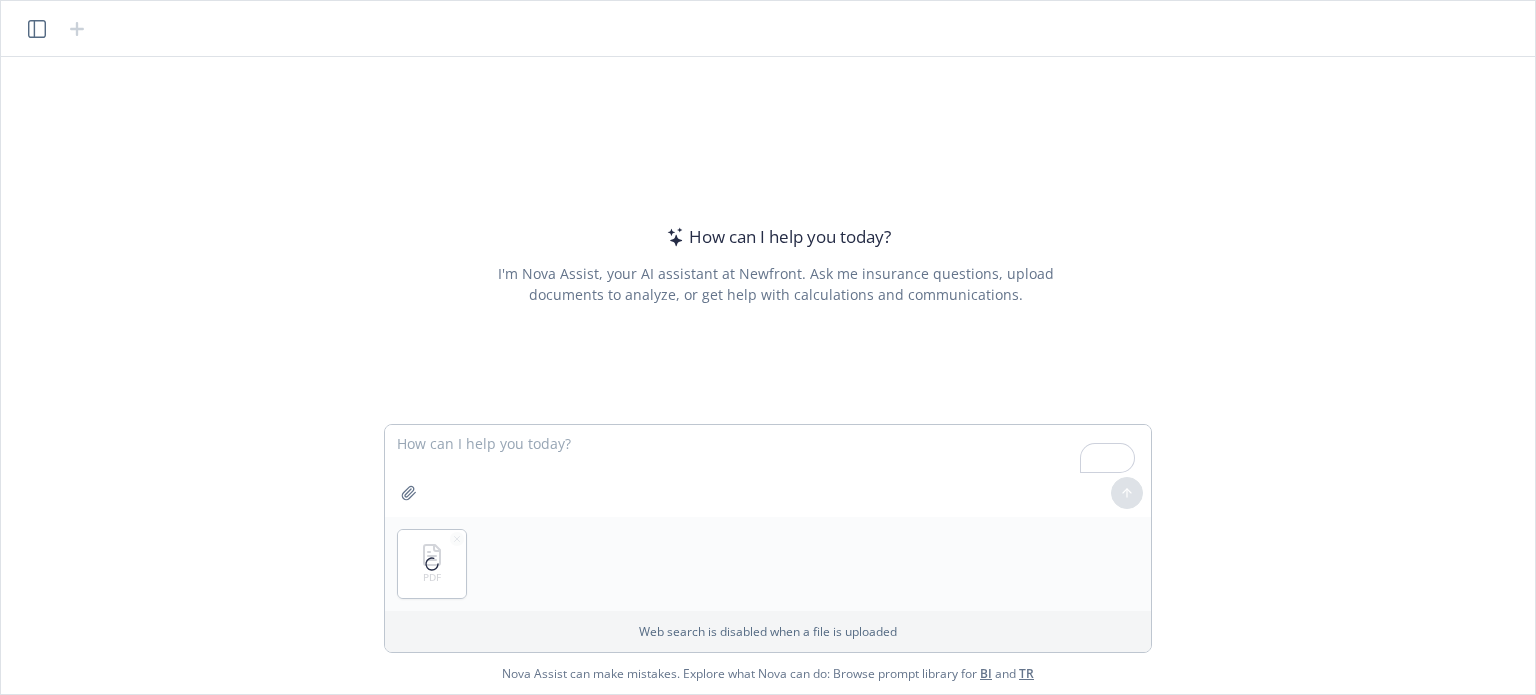 click at bounding box center [432, 564] 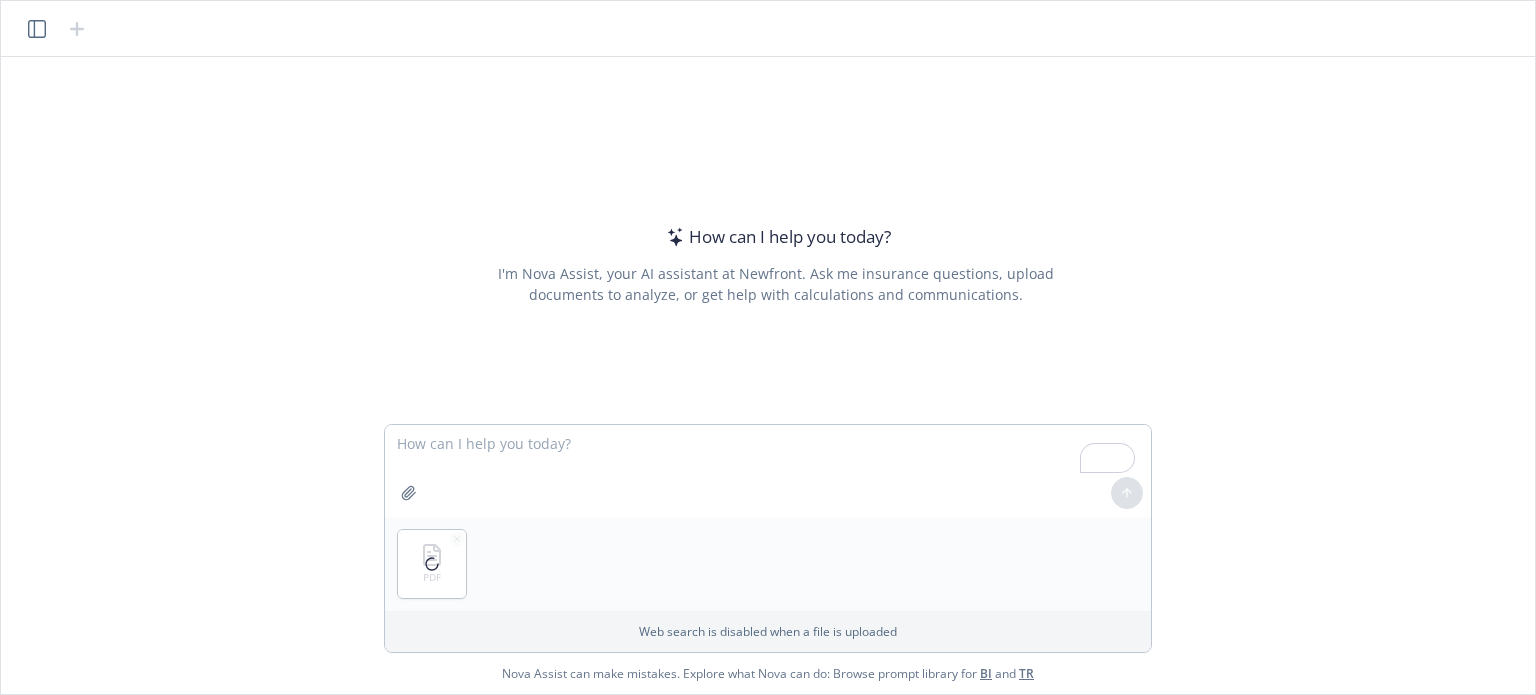 click on "How can I help you today? I'm Nova Assist, your AI assistant at Newfront. Ask me insurance questions, upload documents to analyze, or get help with calculations and communications." at bounding box center [776, 264] 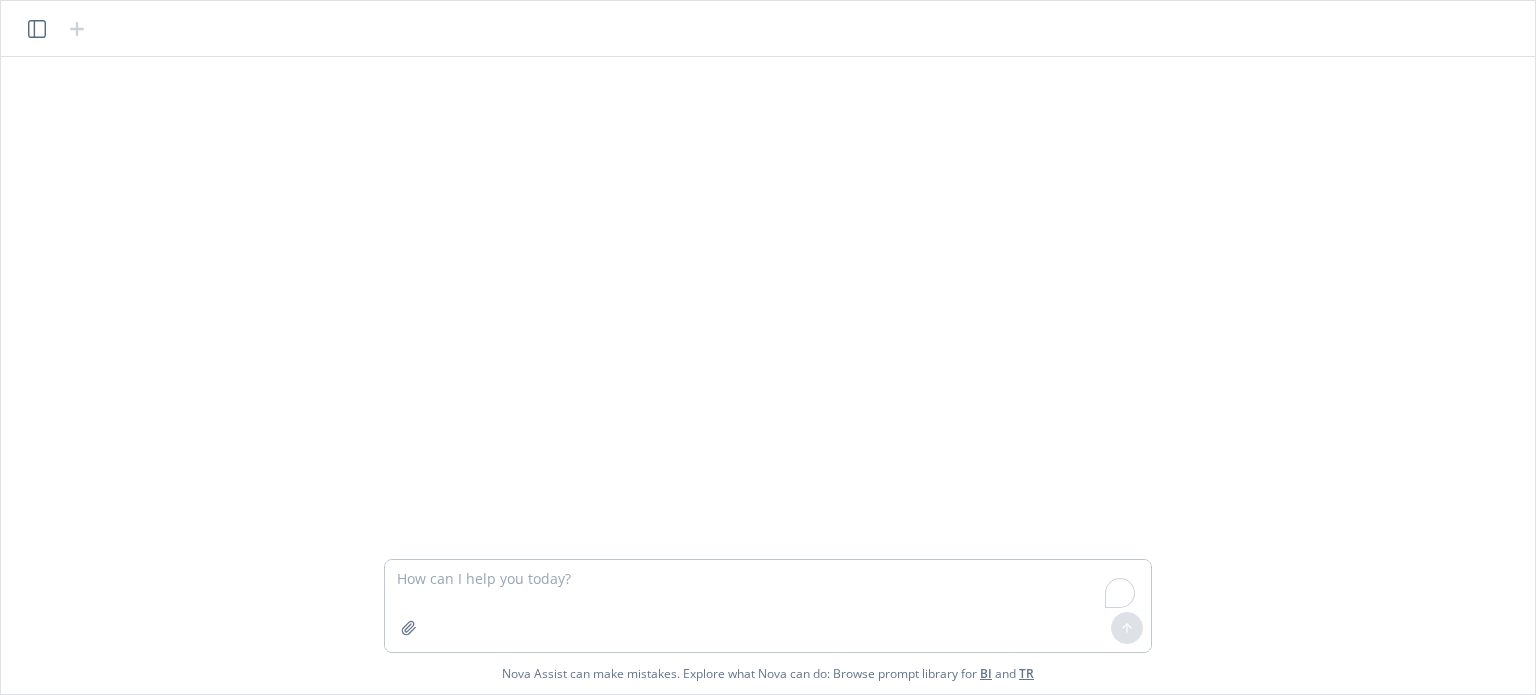 click at bounding box center (768, 606) 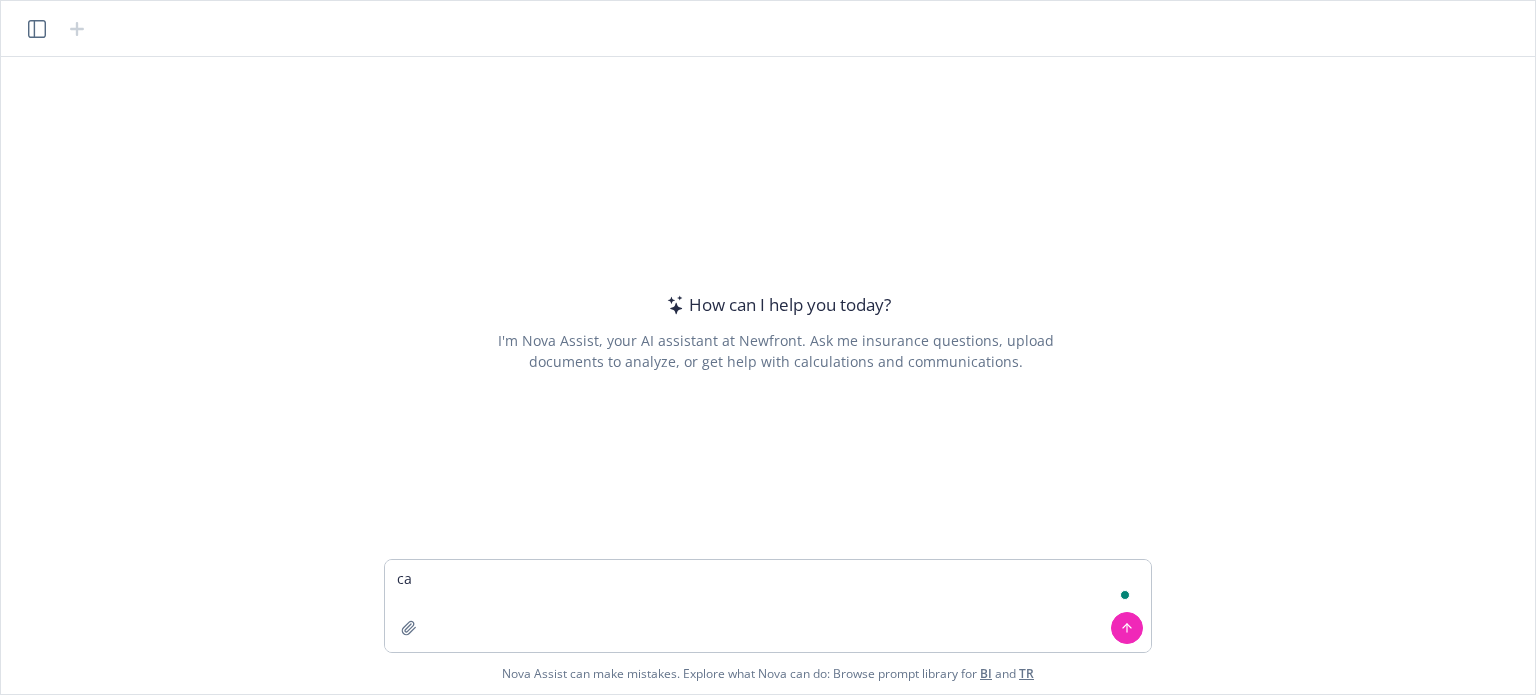 type on "c" 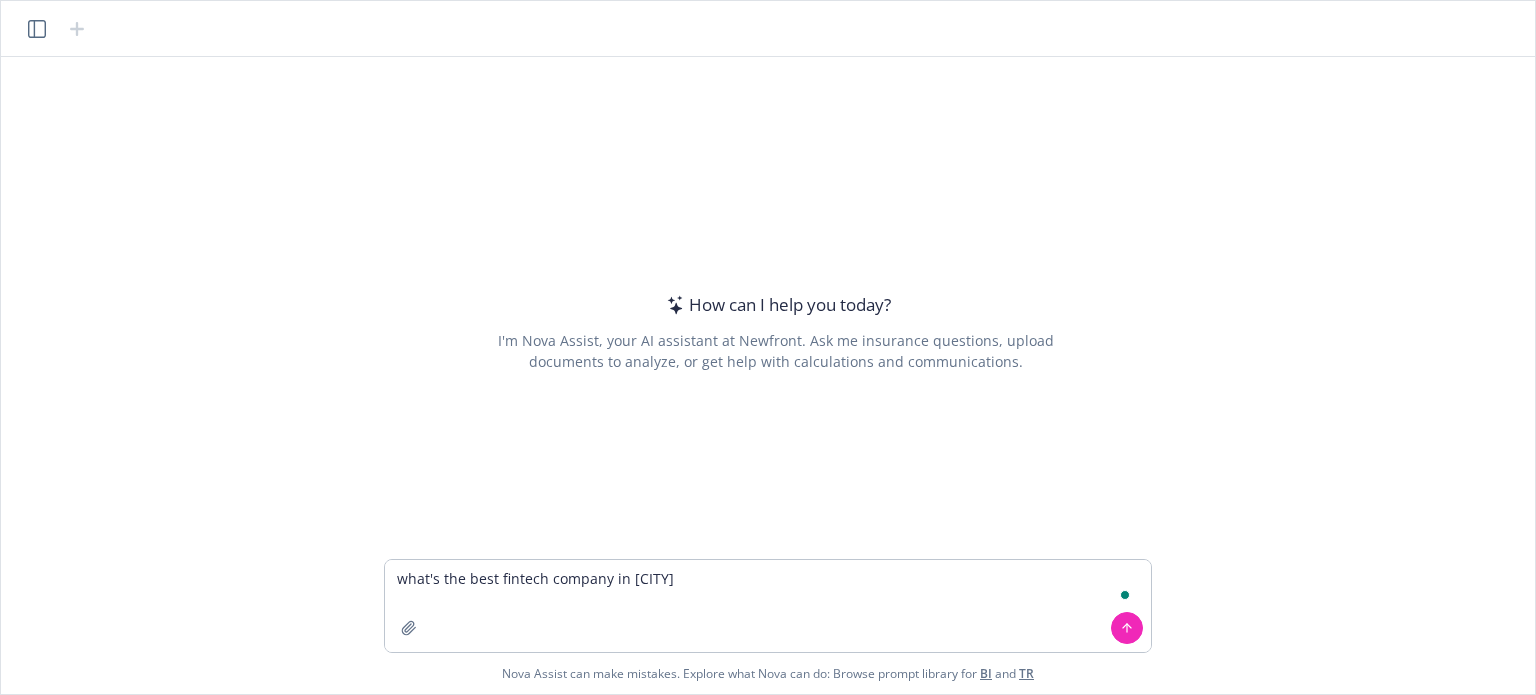 type on "what's the best fintech company in [CITY]" 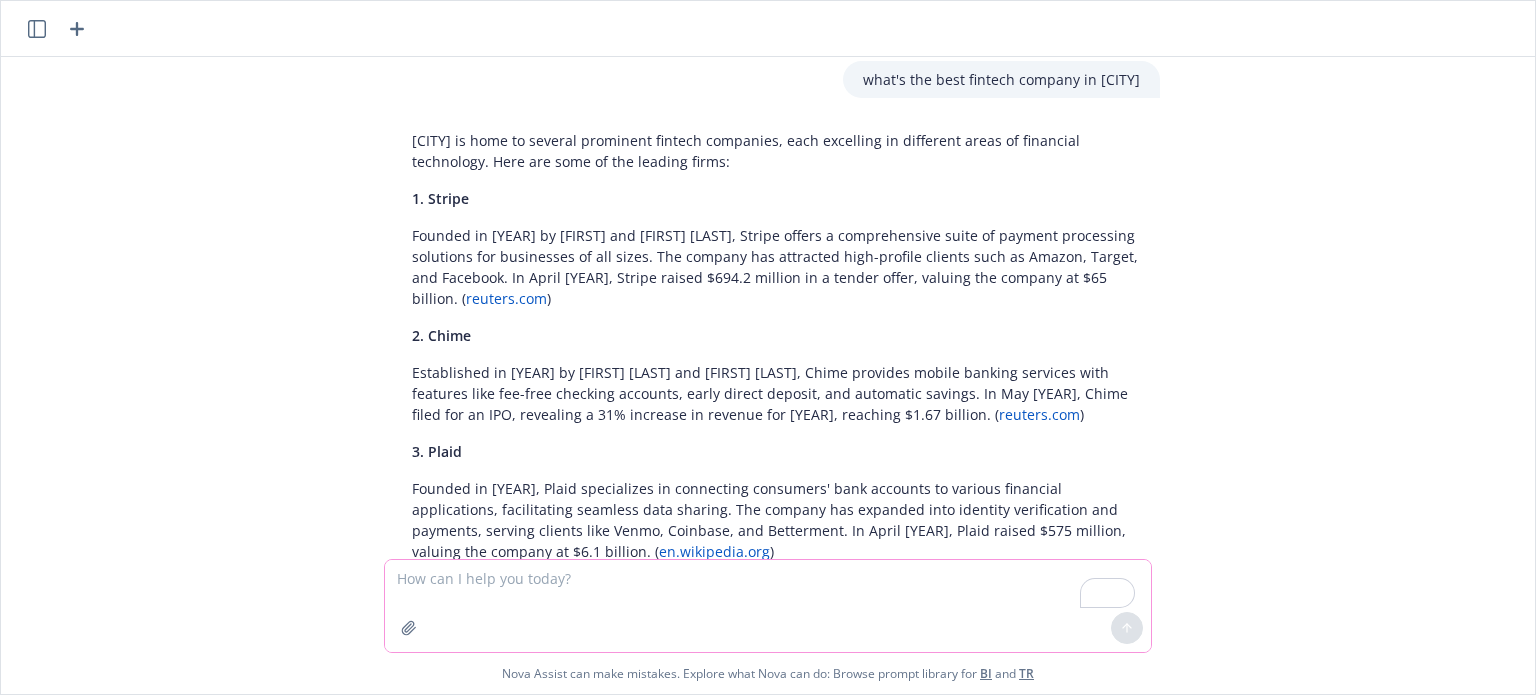 scroll, scrollTop: 0, scrollLeft: 0, axis: both 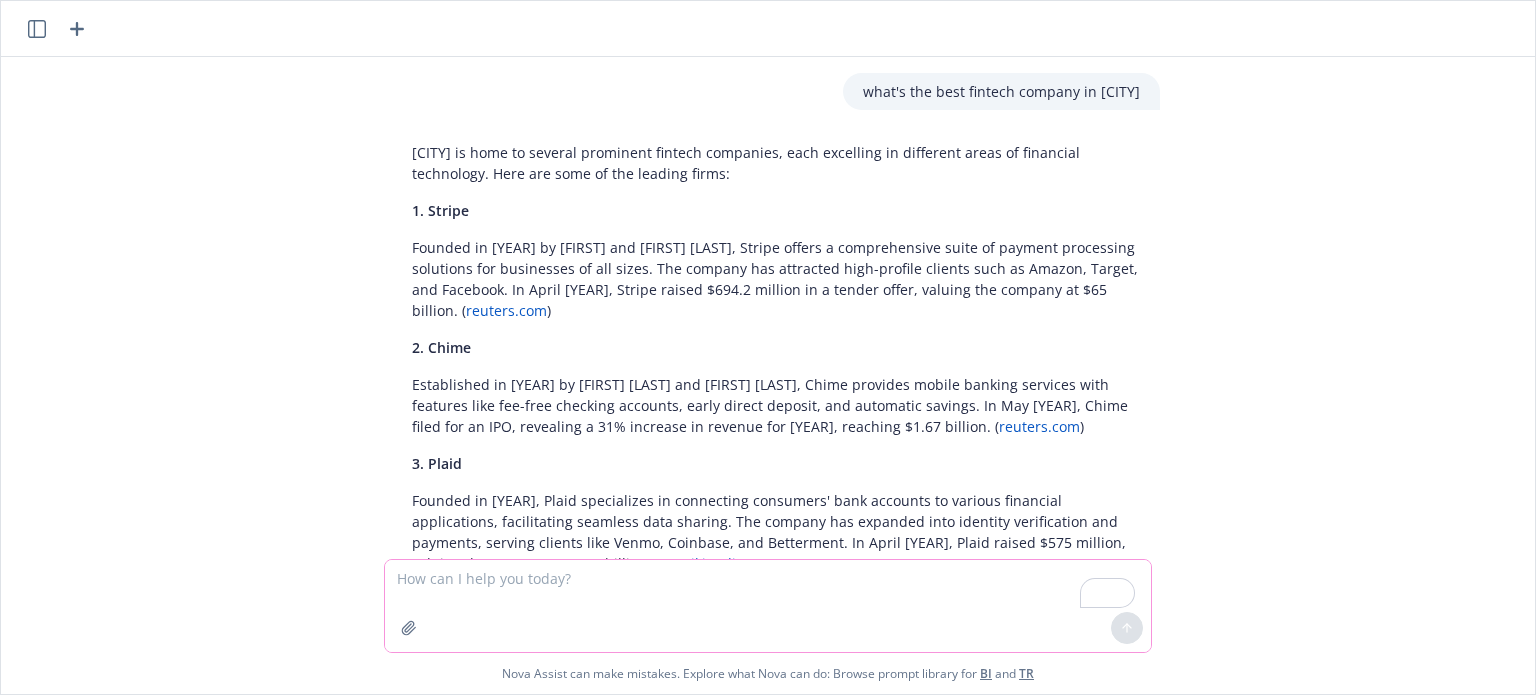 click at bounding box center (768, 606) 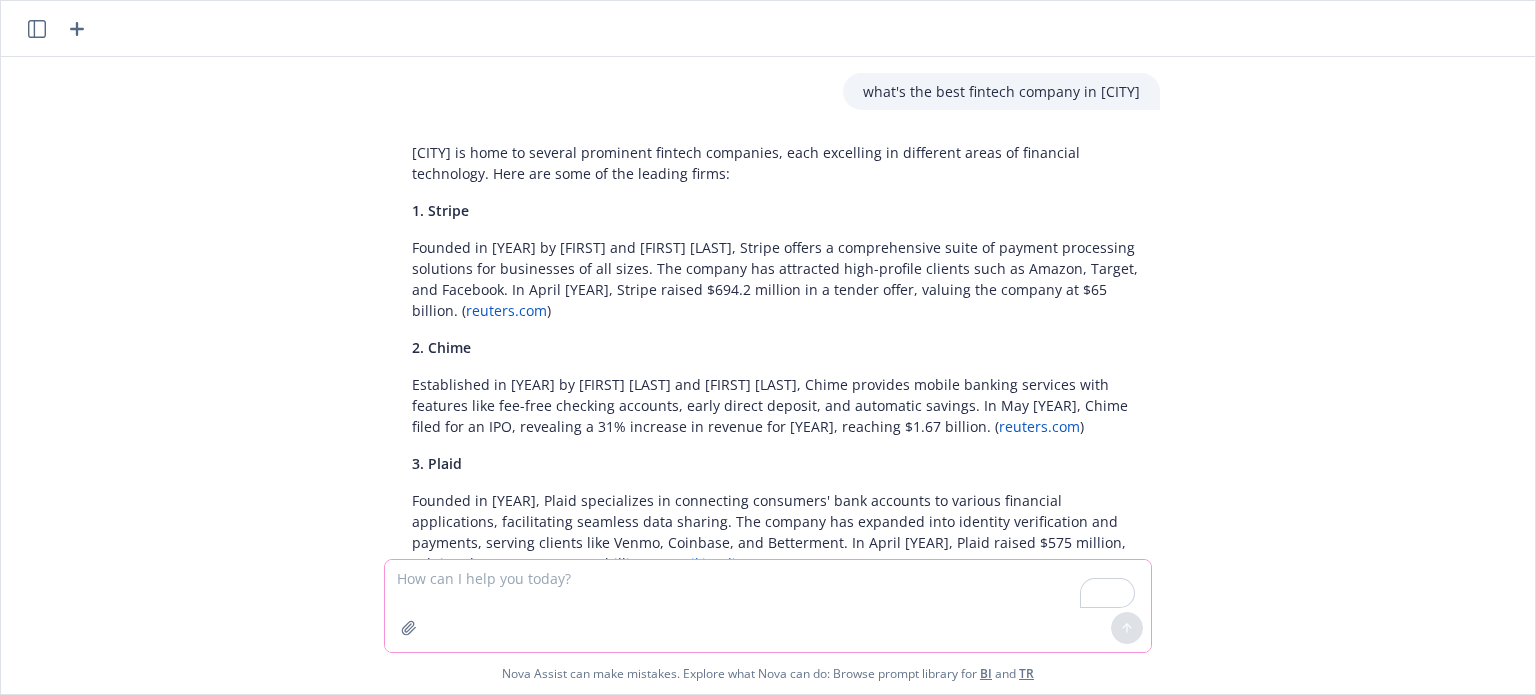 click 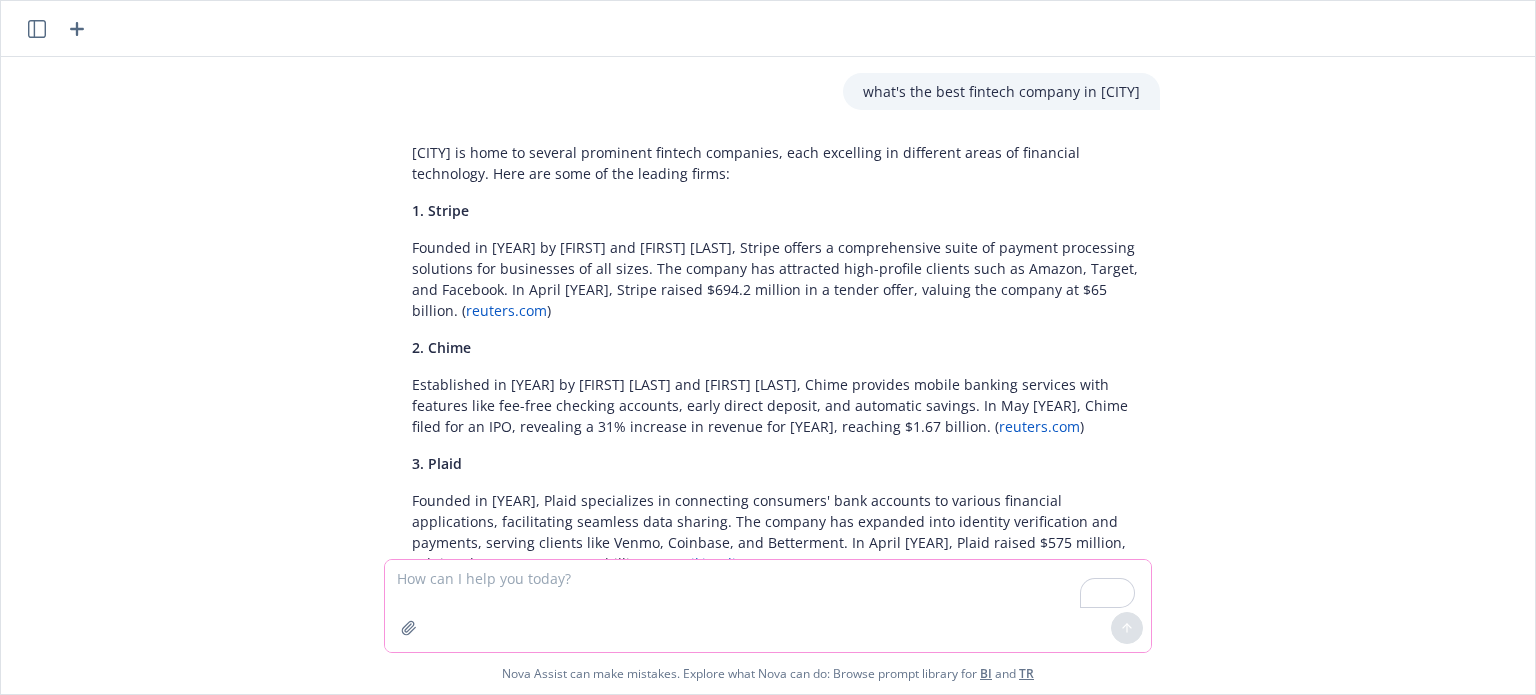 click at bounding box center [409, 628] 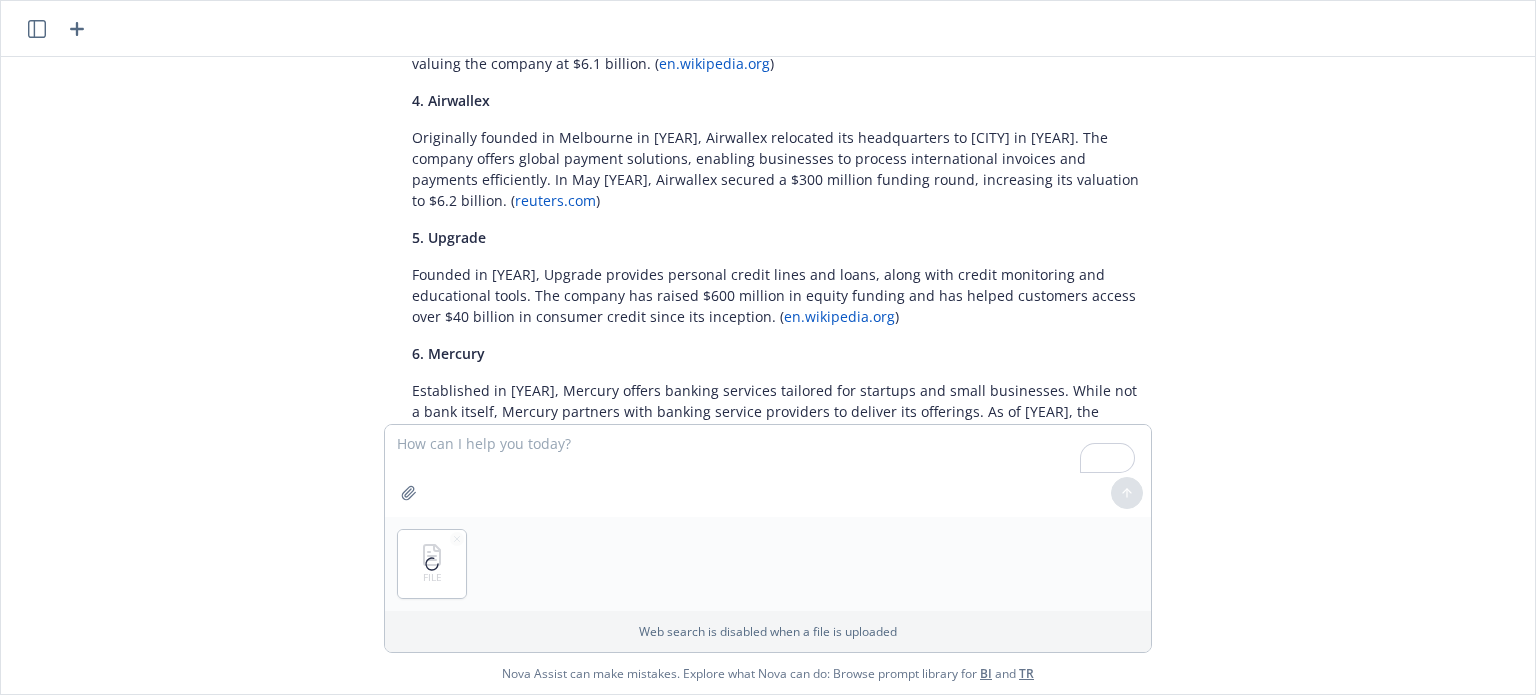 scroll, scrollTop: 748, scrollLeft: 0, axis: vertical 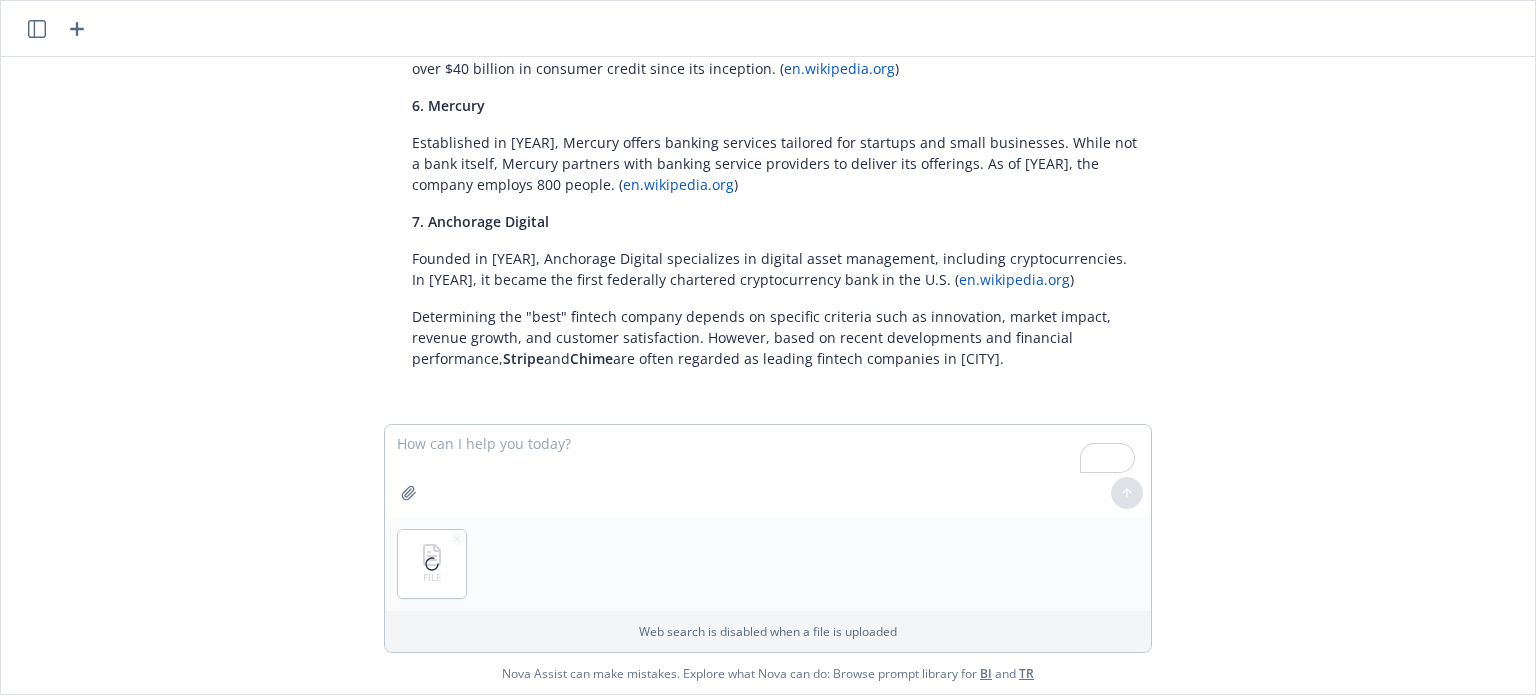 click at bounding box center [432, 564] 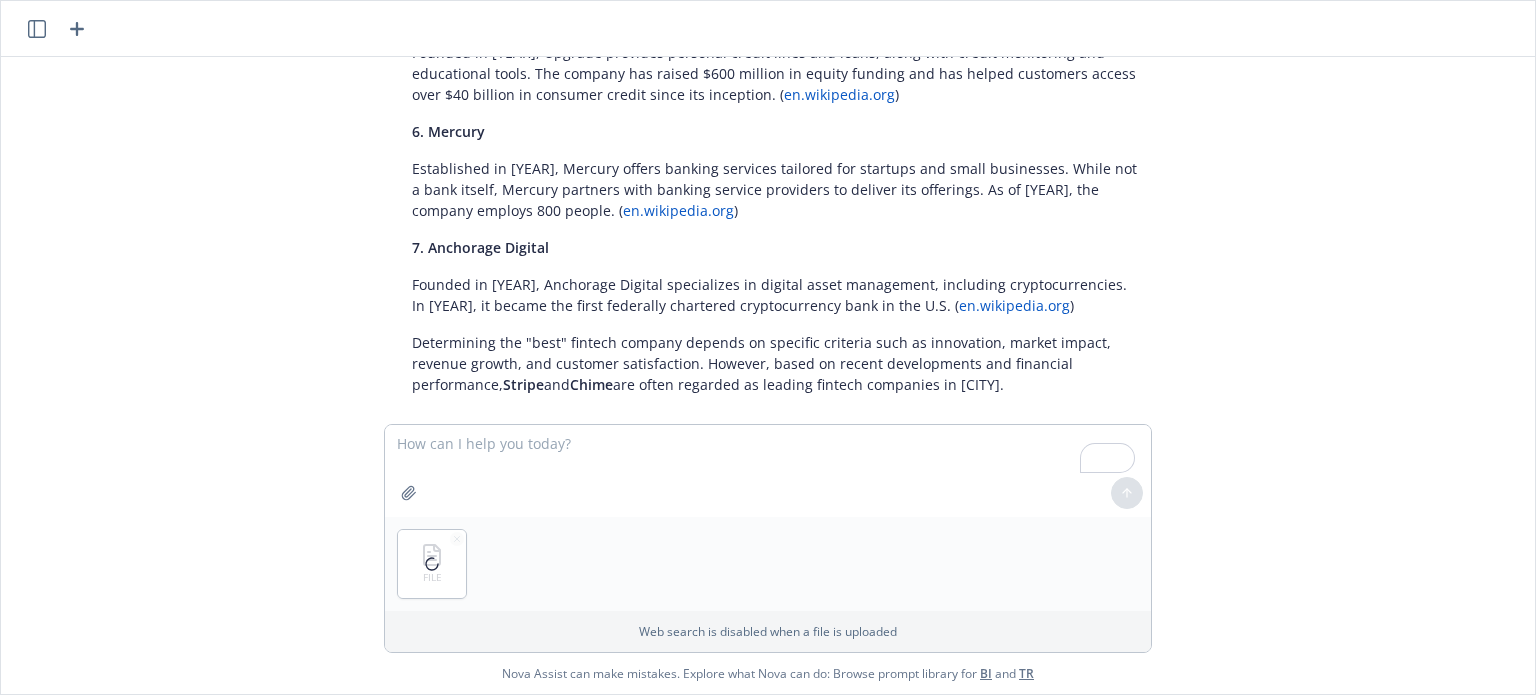 scroll, scrollTop: 748, scrollLeft: 0, axis: vertical 